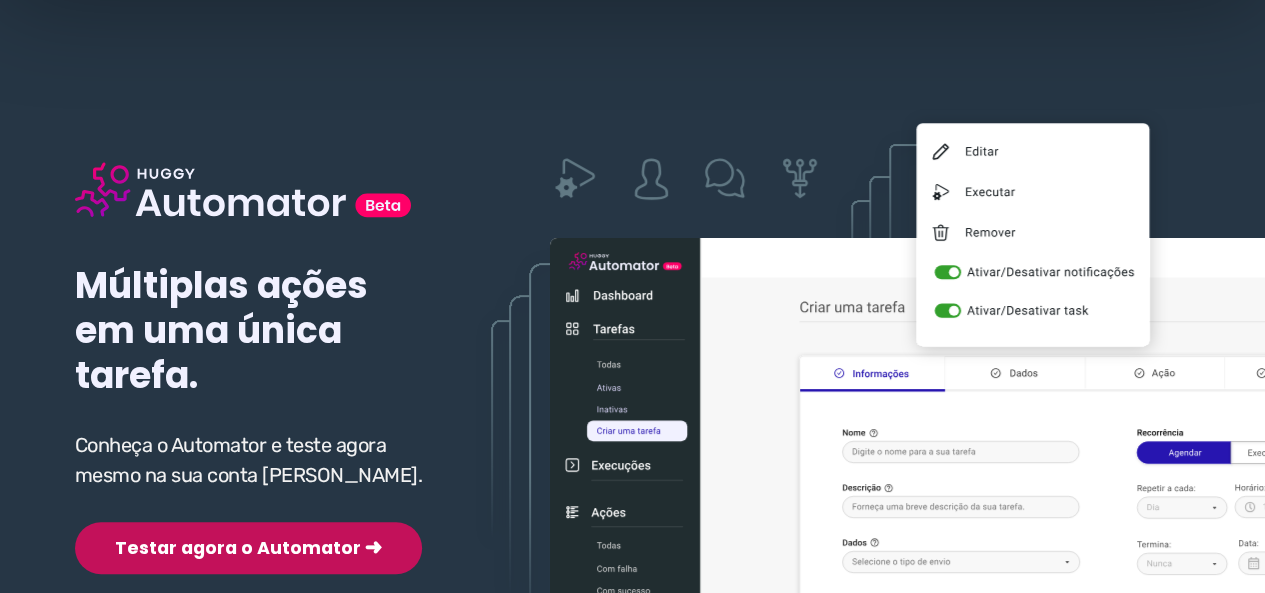 scroll, scrollTop: 200, scrollLeft: 0, axis: vertical 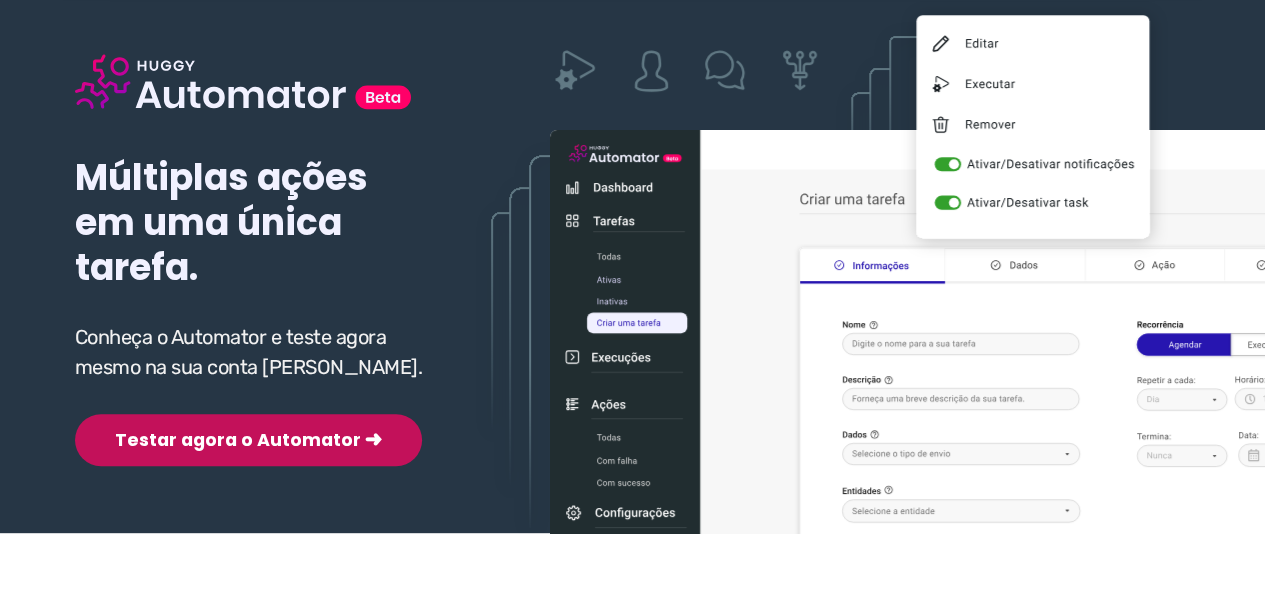 click on "Testar agora o Automator ➜" at bounding box center [248, 440] 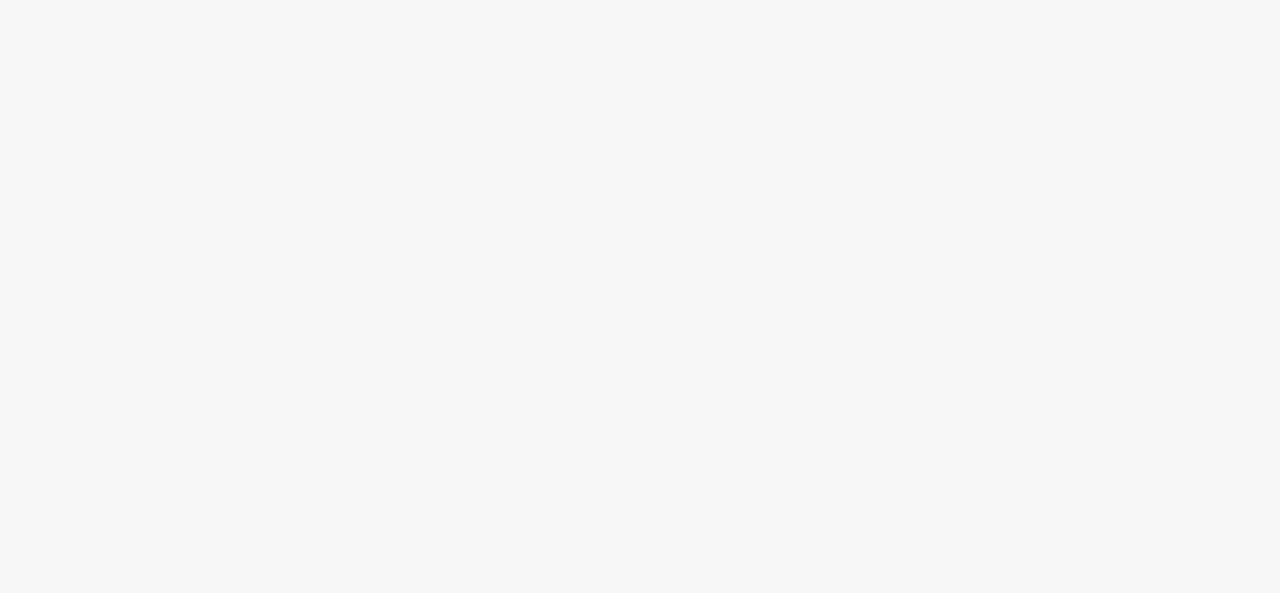 scroll, scrollTop: 0, scrollLeft: 0, axis: both 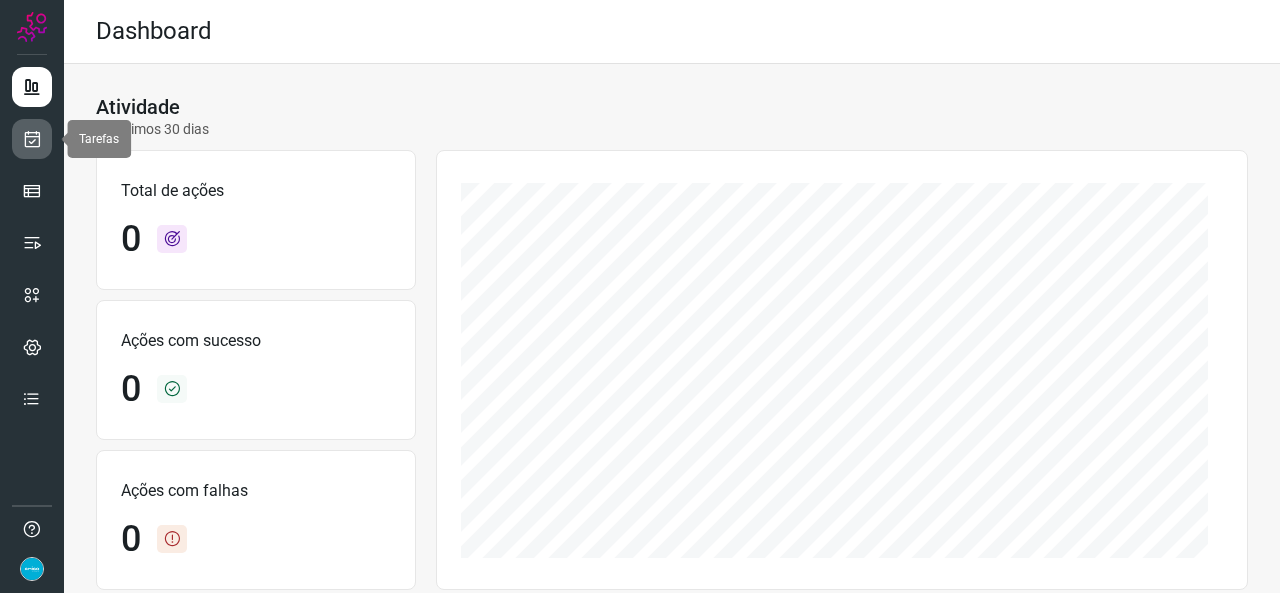 click at bounding box center [32, 139] 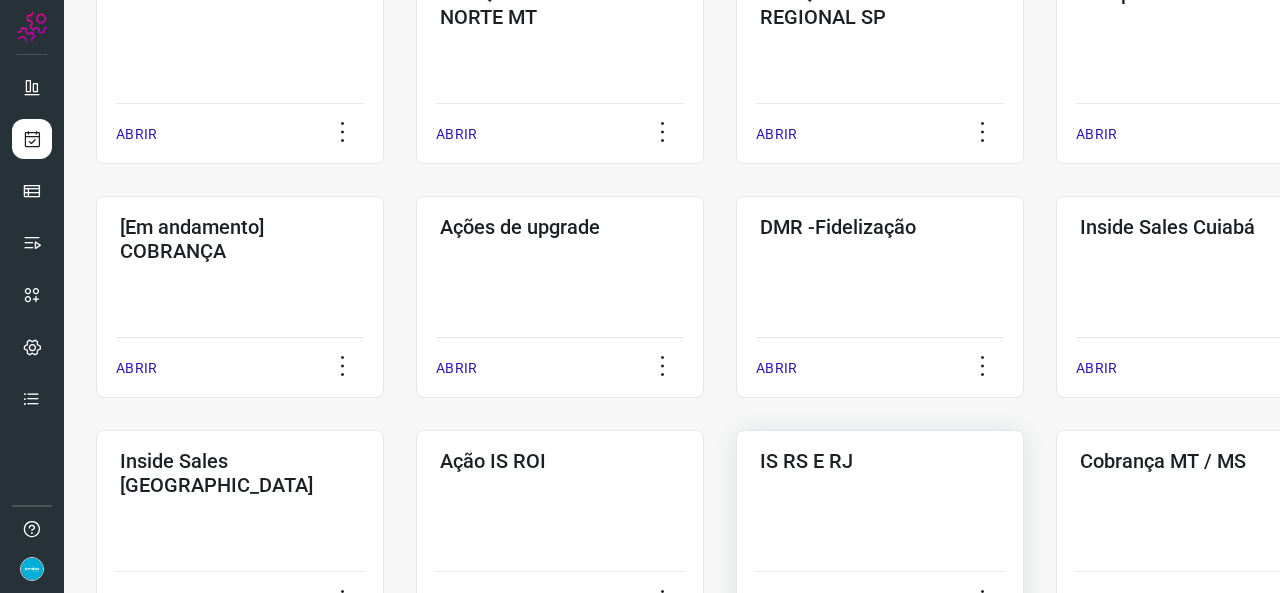 scroll, scrollTop: 700, scrollLeft: 0, axis: vertical 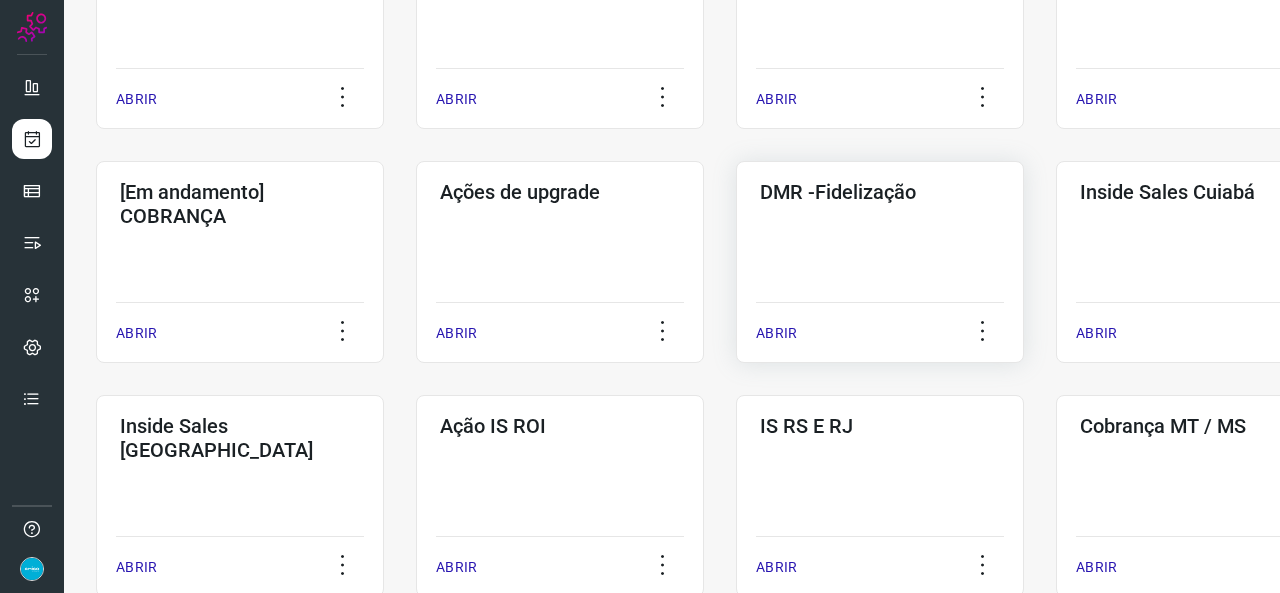click on "ABRIR" at bounding box center [776, 333] 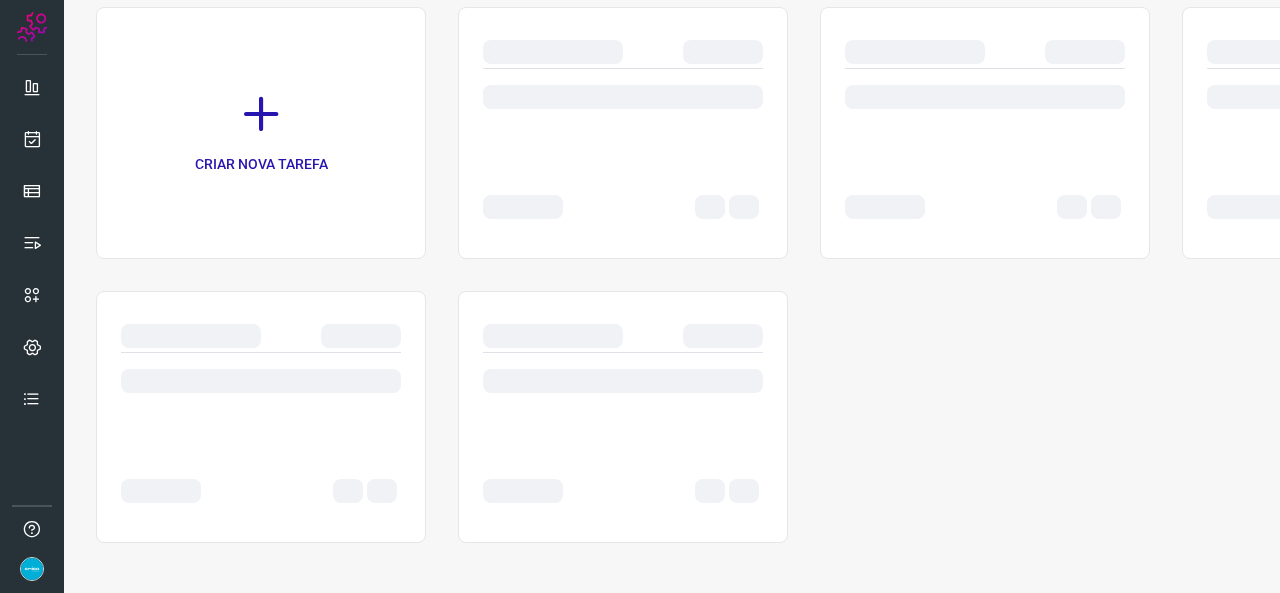 scroll, scrollTop: 0, scrollLeft: 0, axis: both 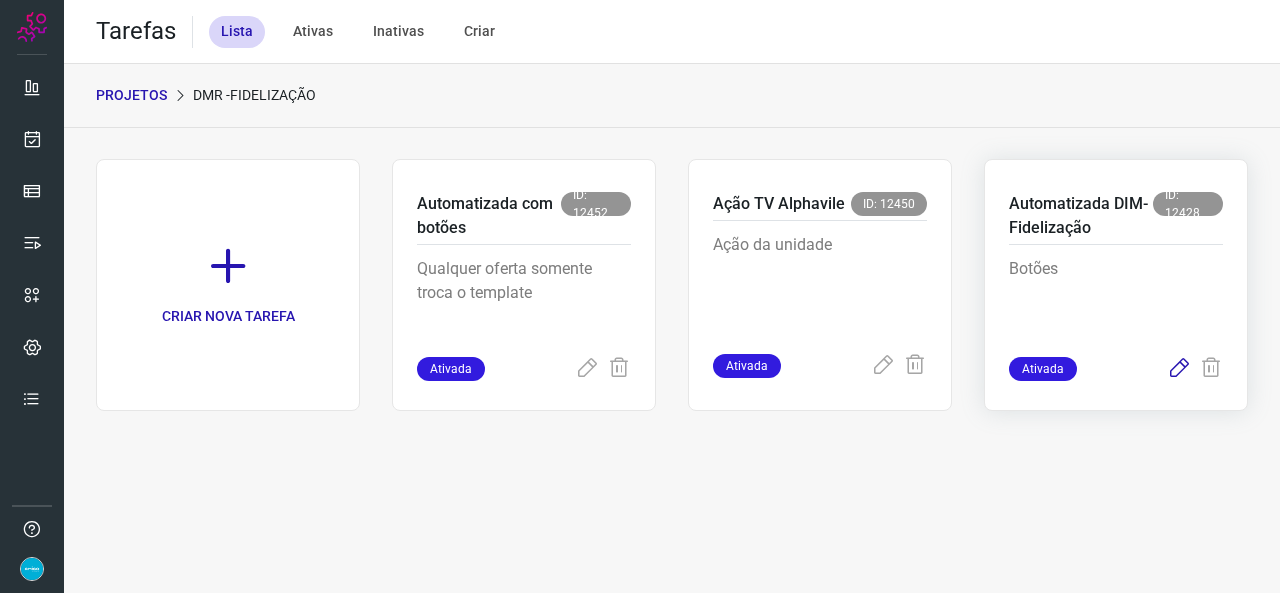click at bounding box center [1179, 369] 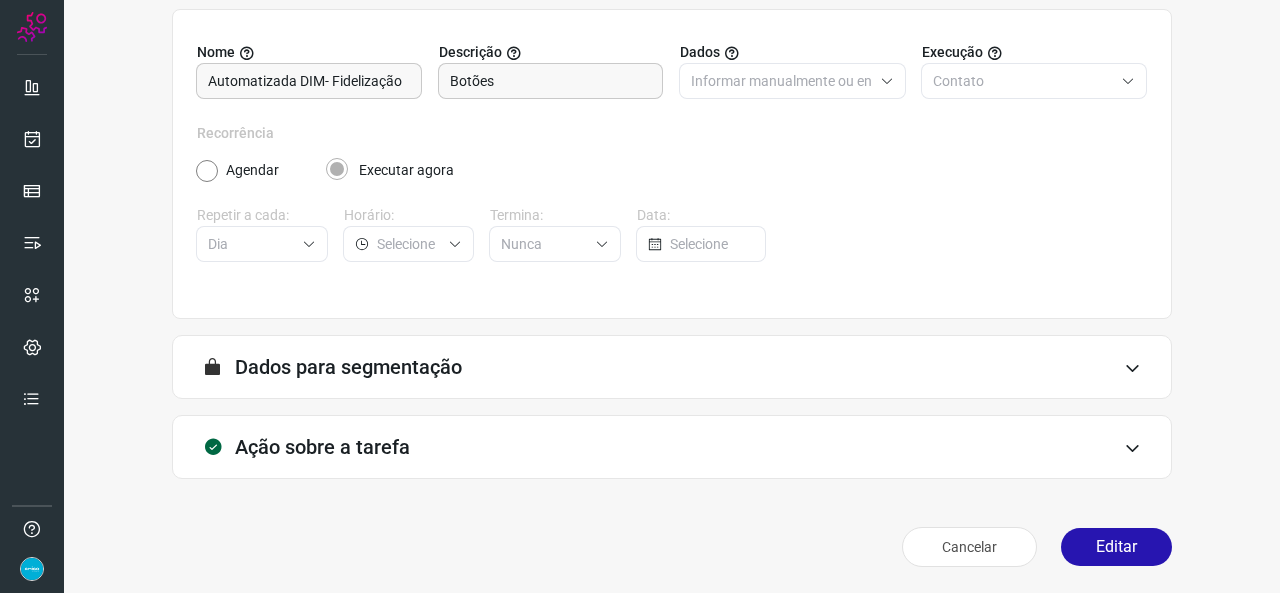 scroll, scrollTop: 187, scrollLeft: 0, axis: vertical 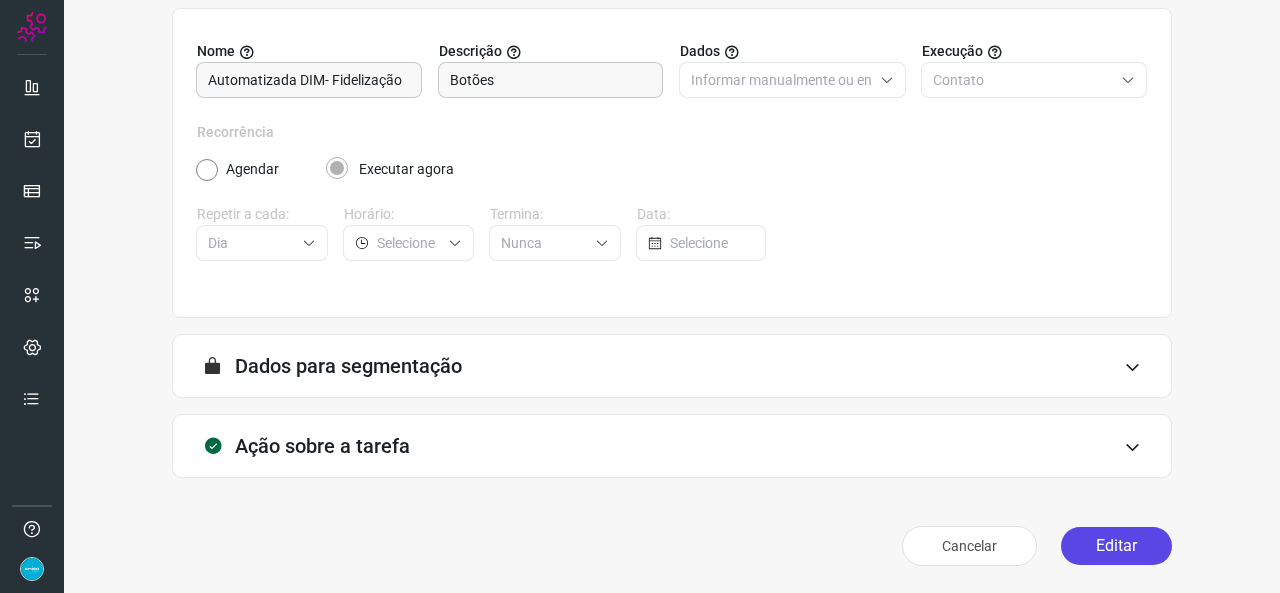 drag, startPoint x: 1126, startPoint y: 537, endPoint x: 1114, endPoint y: 530, distance: 13.892444 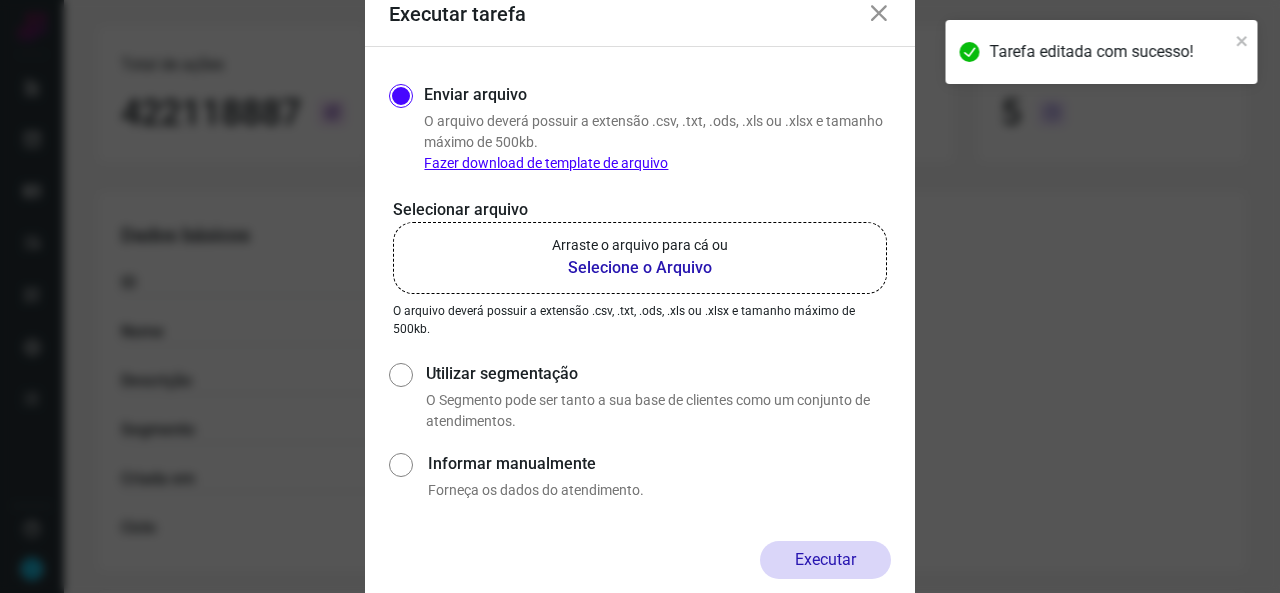 click on "Selecione o Arquivo" at bounding box center [640, 268] 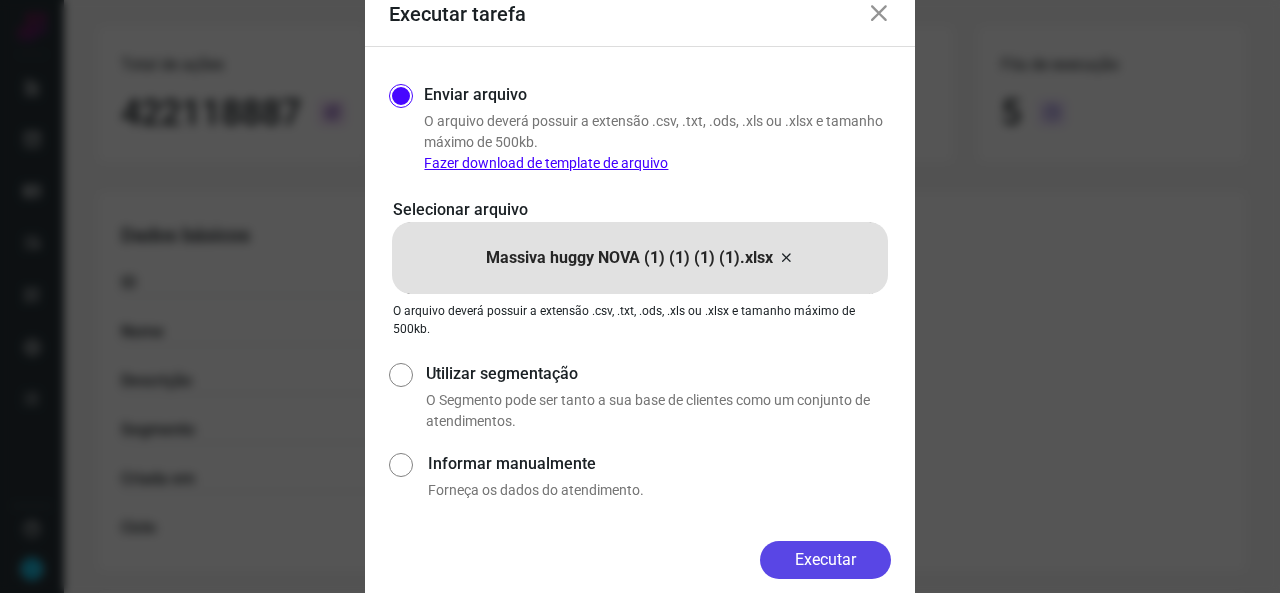 click on "Executar" at bounding box center (825, 560) 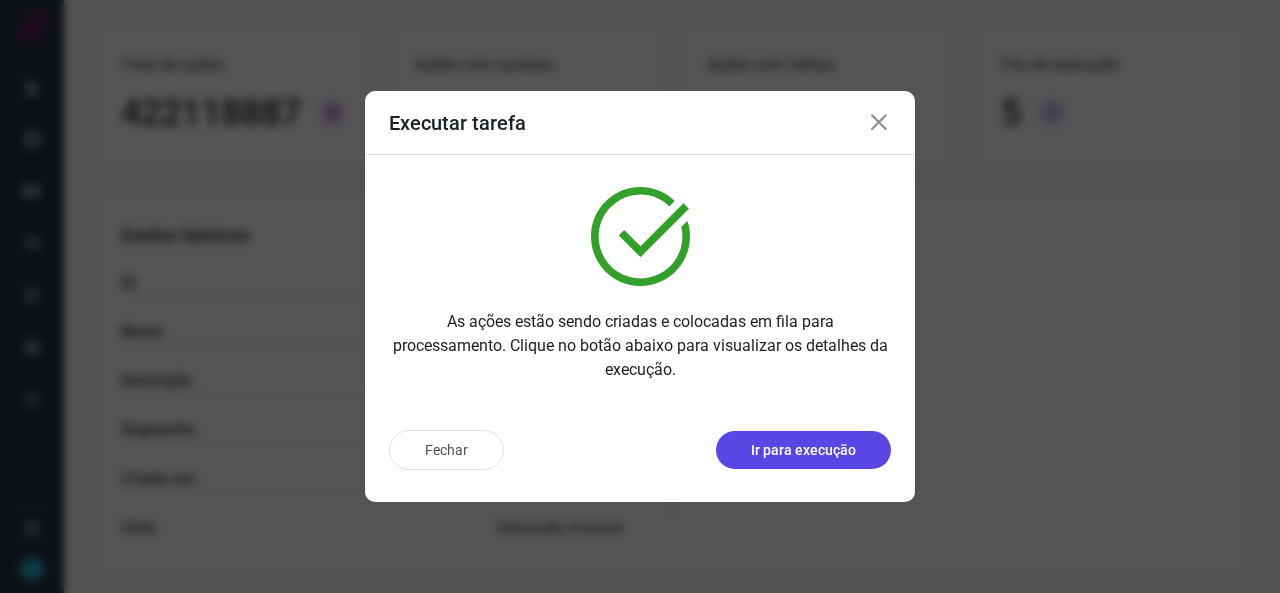 click on "Ir para execução" at bounding box center [803, 450] 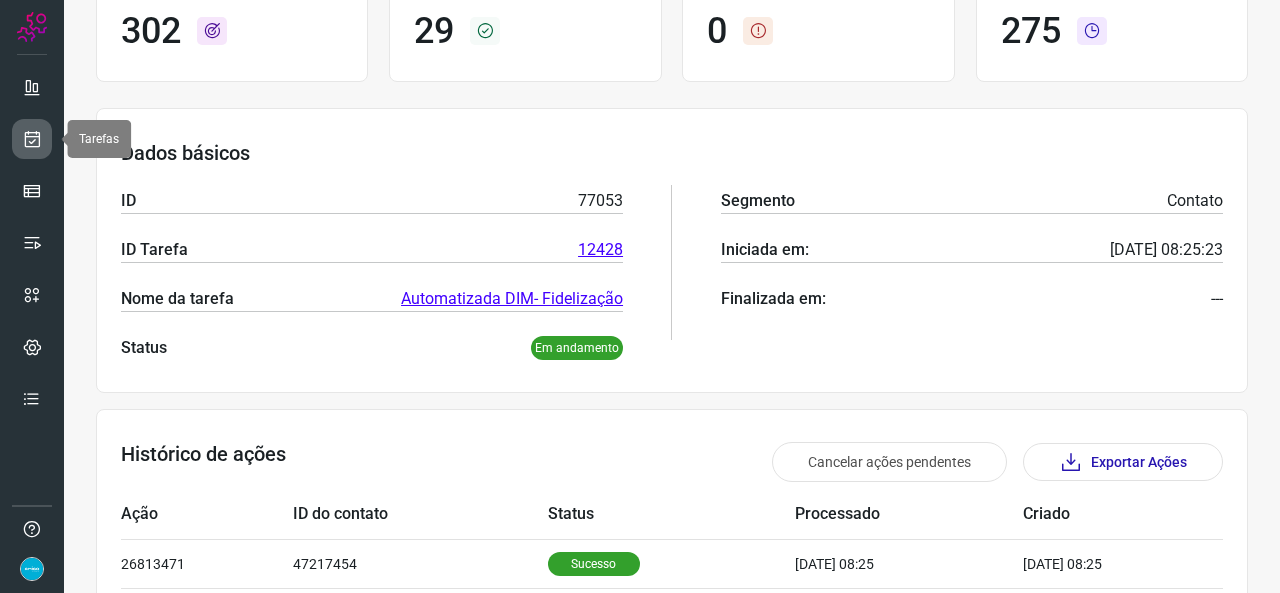click at bounding box center (32, 139) 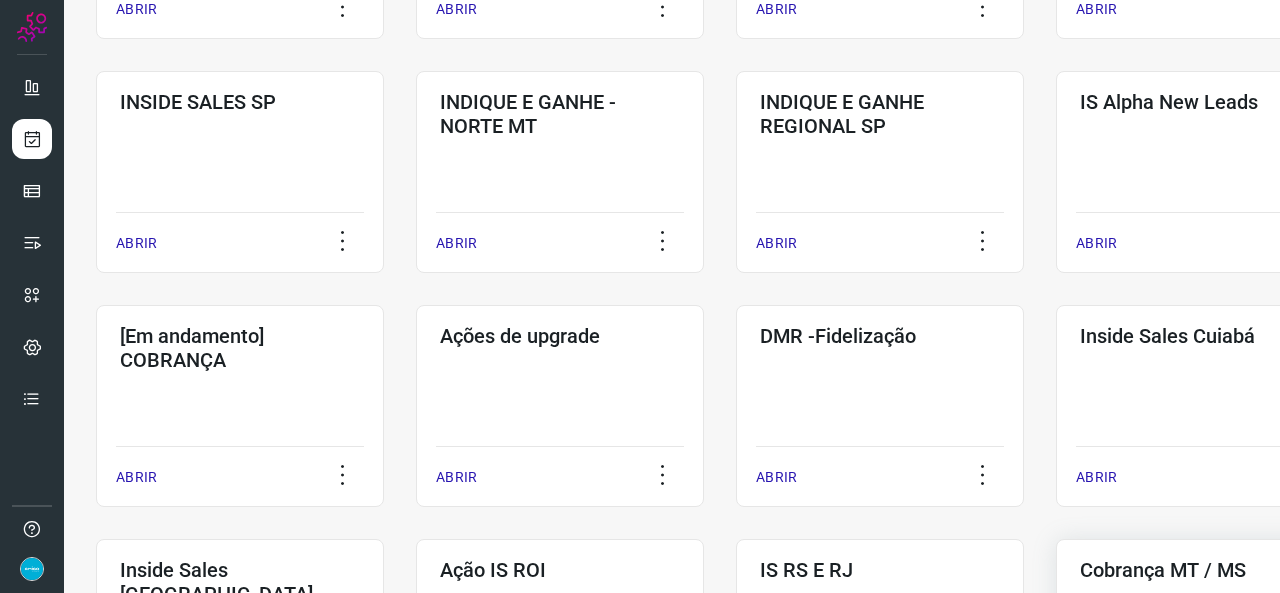 scroll, scrollTop: 652, scrollLeft: 0, axis: vertical 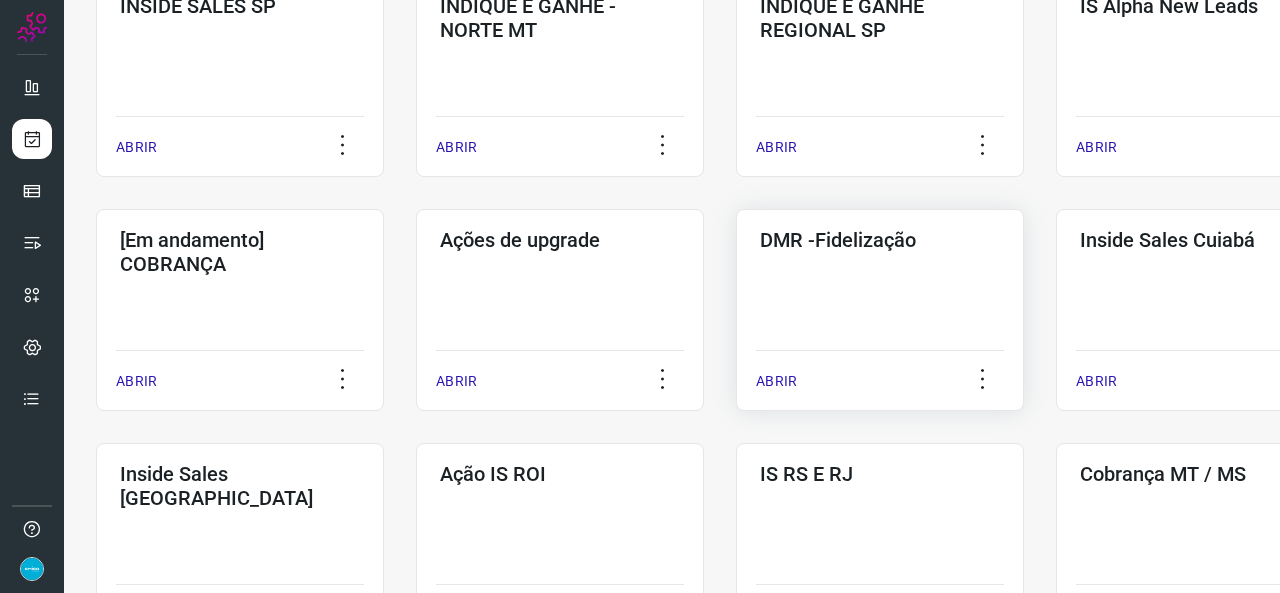 click on "ABRIR" at bounding box center [776, 381] 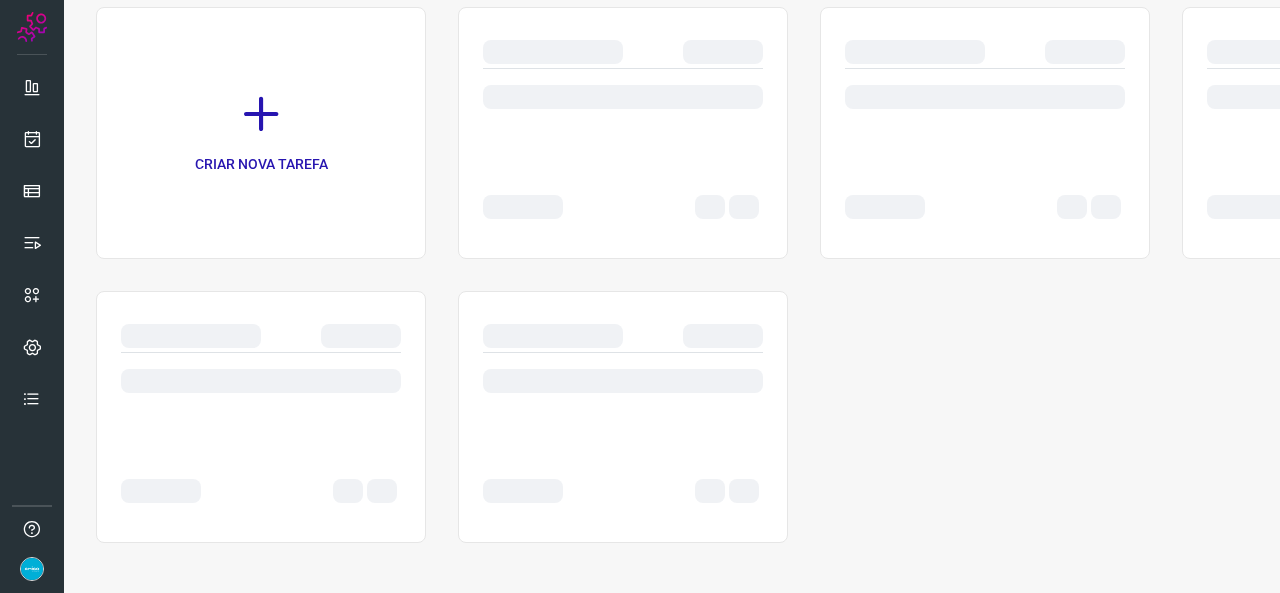 scroll, scrollTop: 0, scrollLeft: 0, axis: both 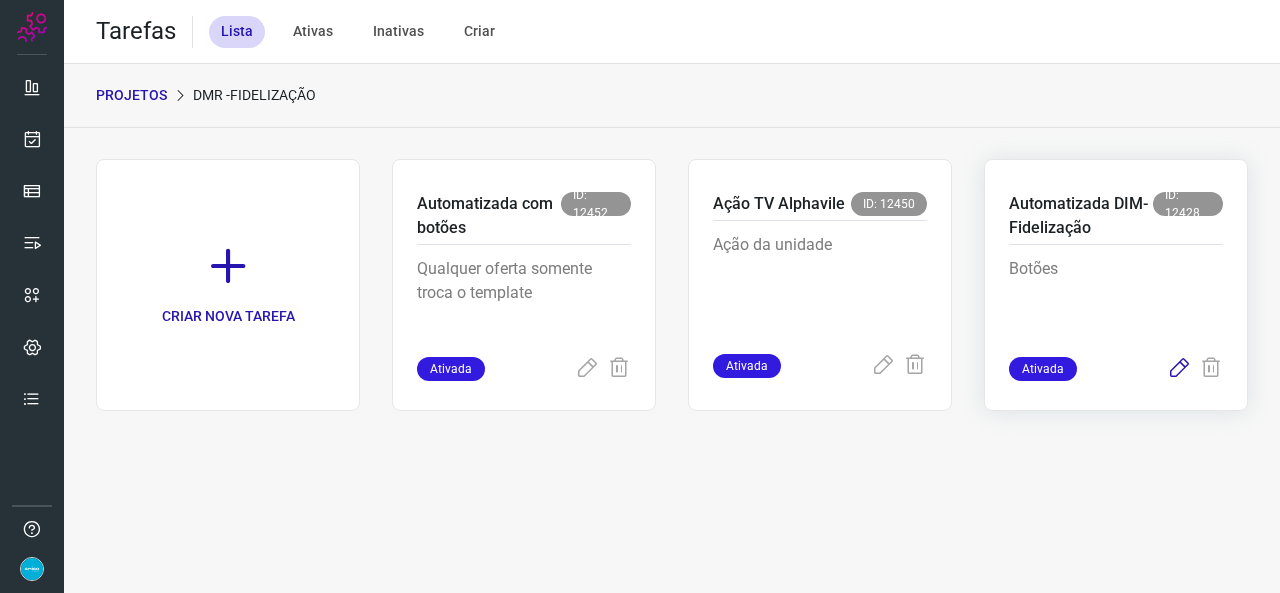 click at bounding box center (1179, 369) 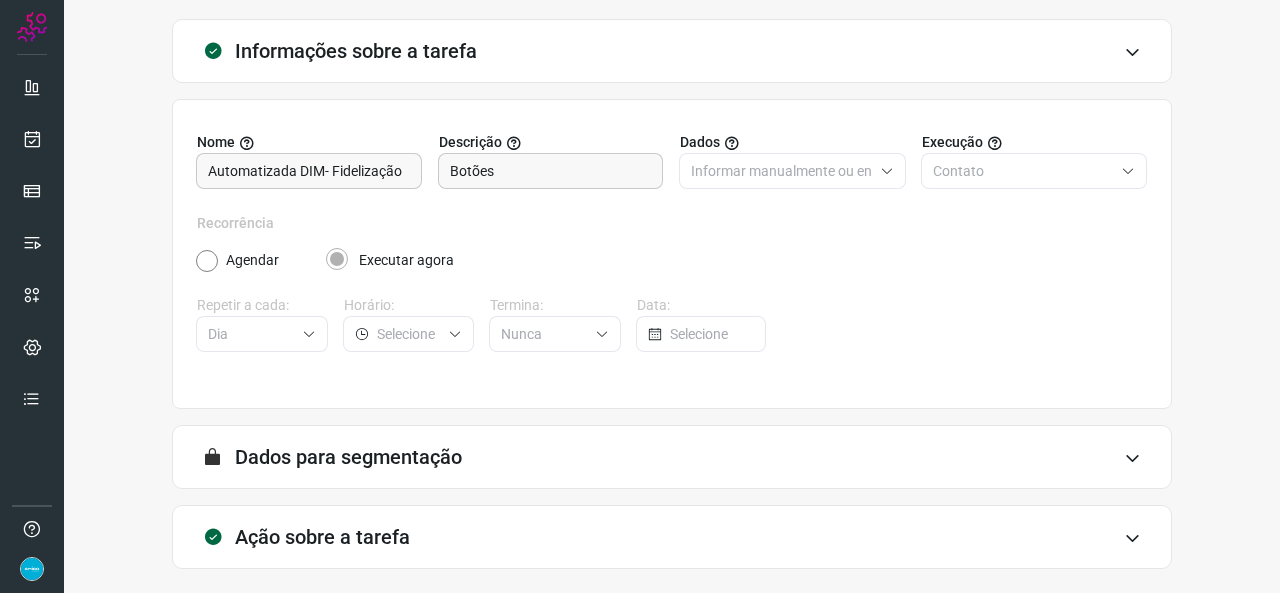 scroll, scrollTop: 187, scrollLeft: 0, axis: vertical 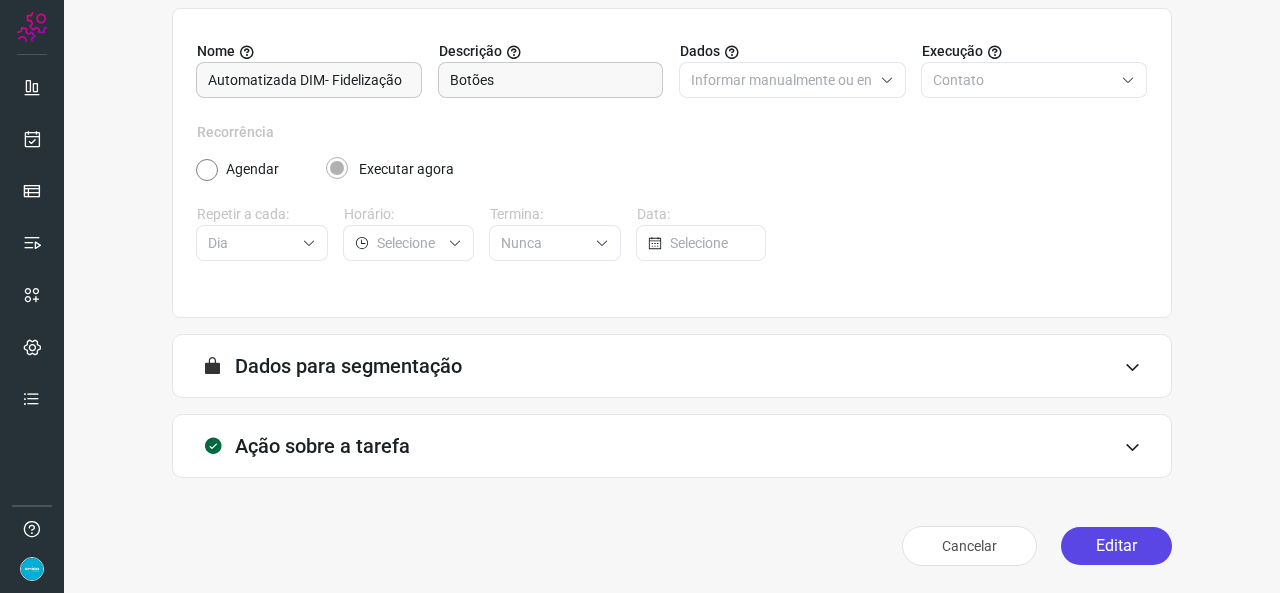 click on "Editar" at bounding box center (1116, 546) 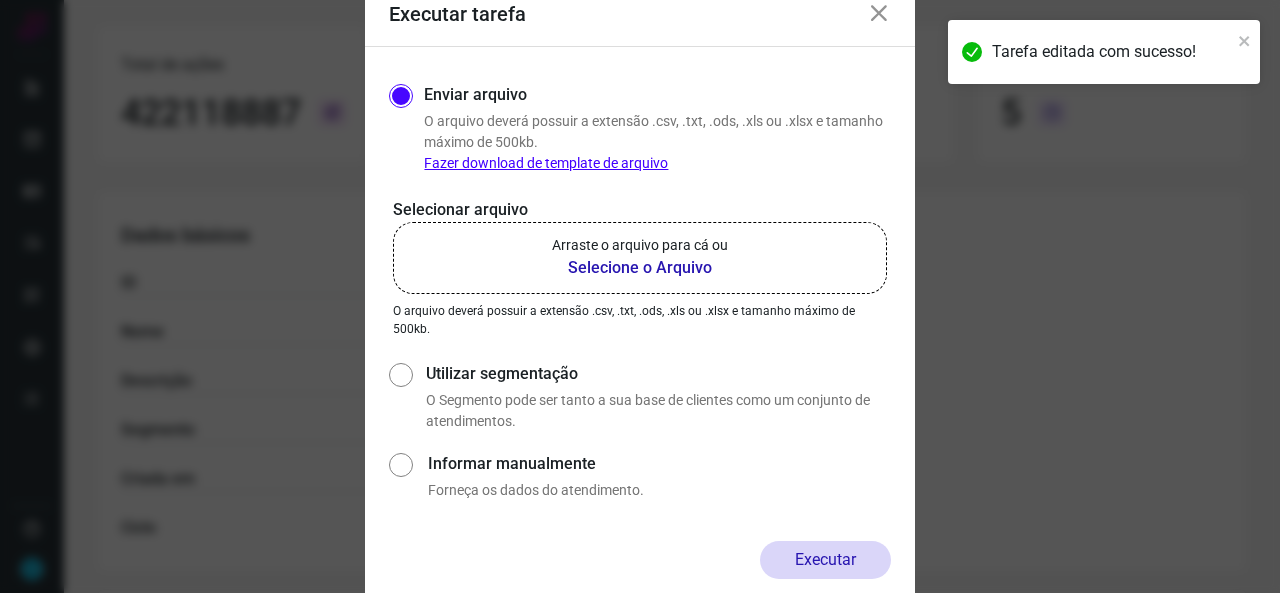 click on "Selecione o Arquivo" at bounding box center (640, 268) 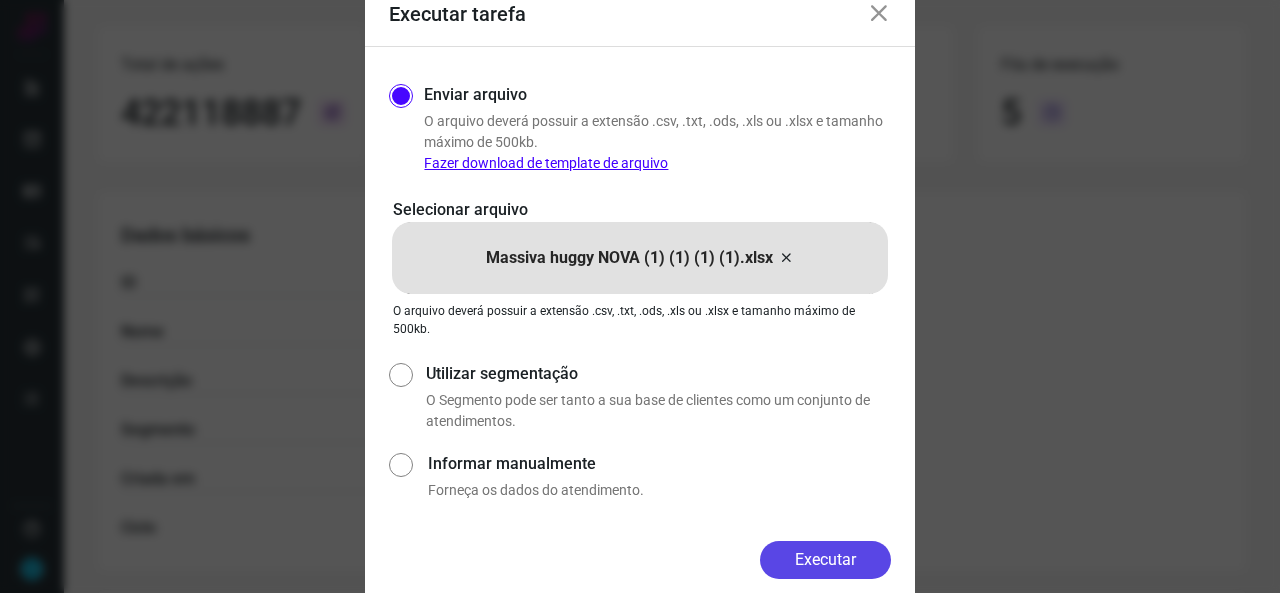 click on "Executar" at bounding box center (825, 560) 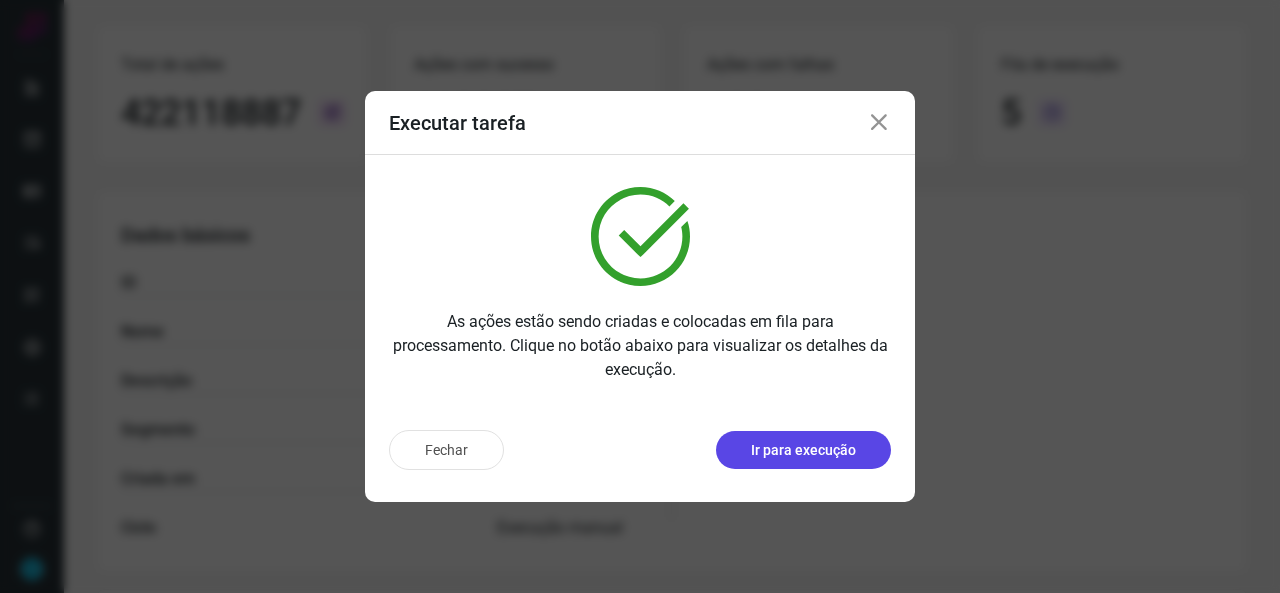 click on "Ir para execução" at bounding box center (803, 450) 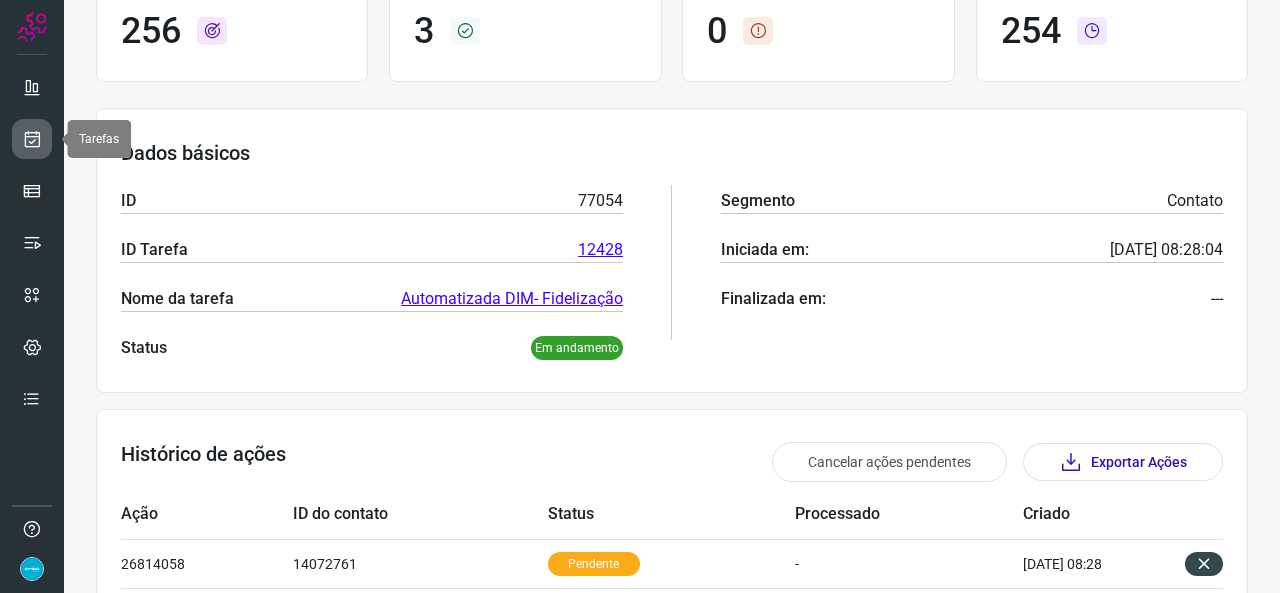 click at bounding box center [32, 139] 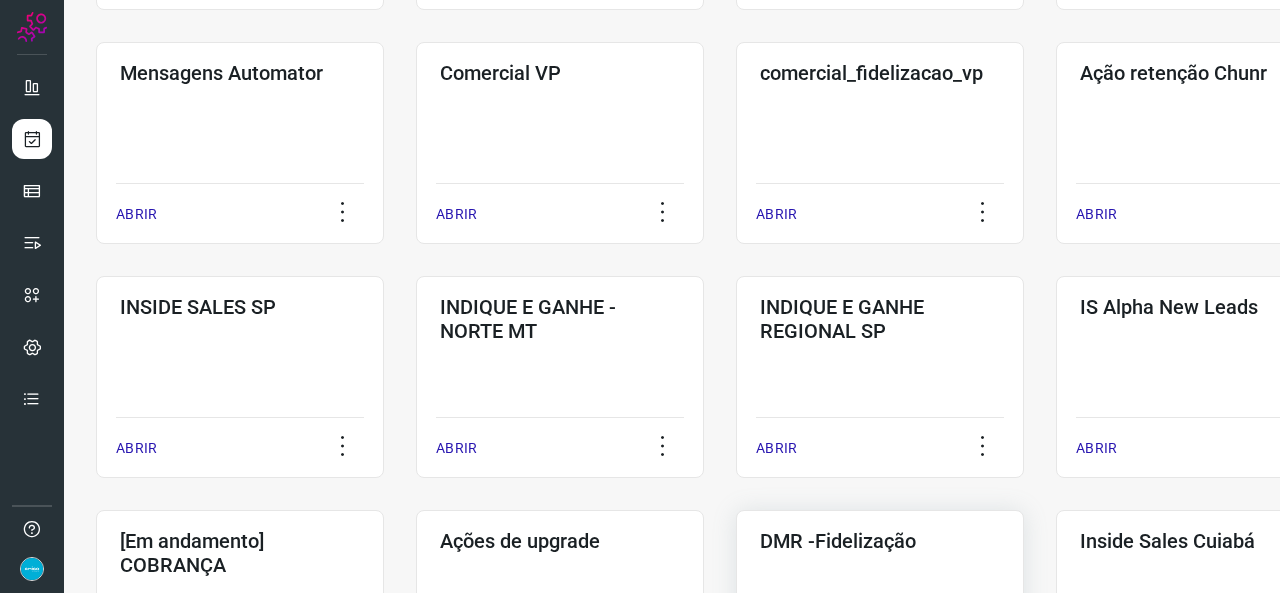 scroll, scrollTop: 552, scrollLeft: 0, axis: vertical 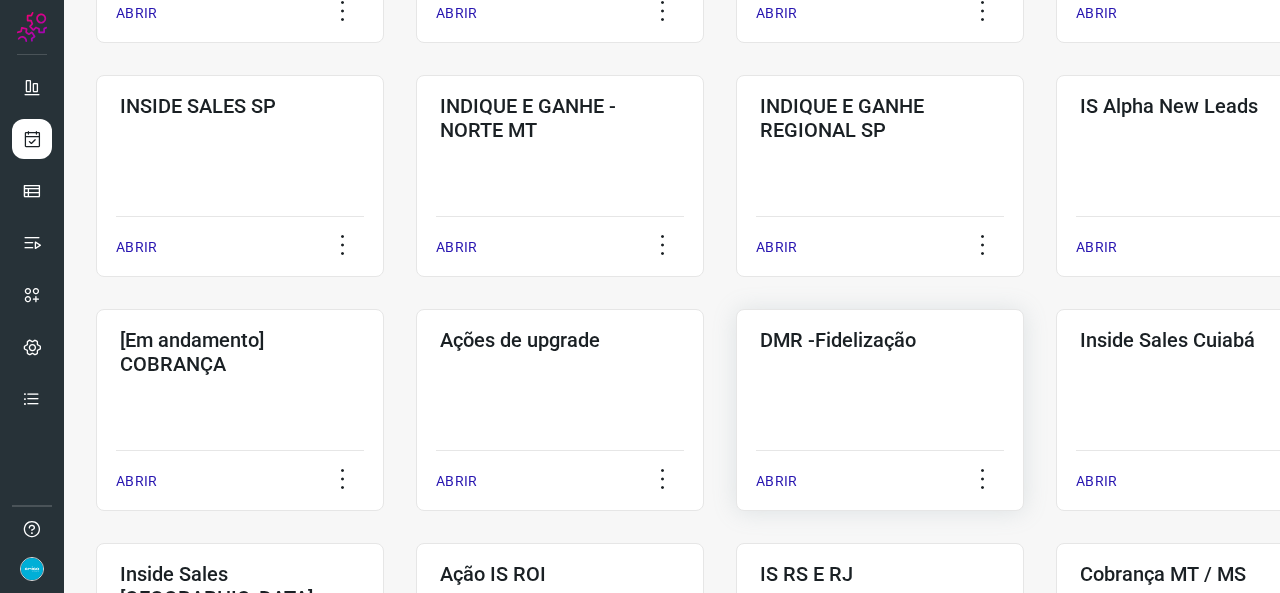 click on "ABRIR" at bounding box center [776, 481] 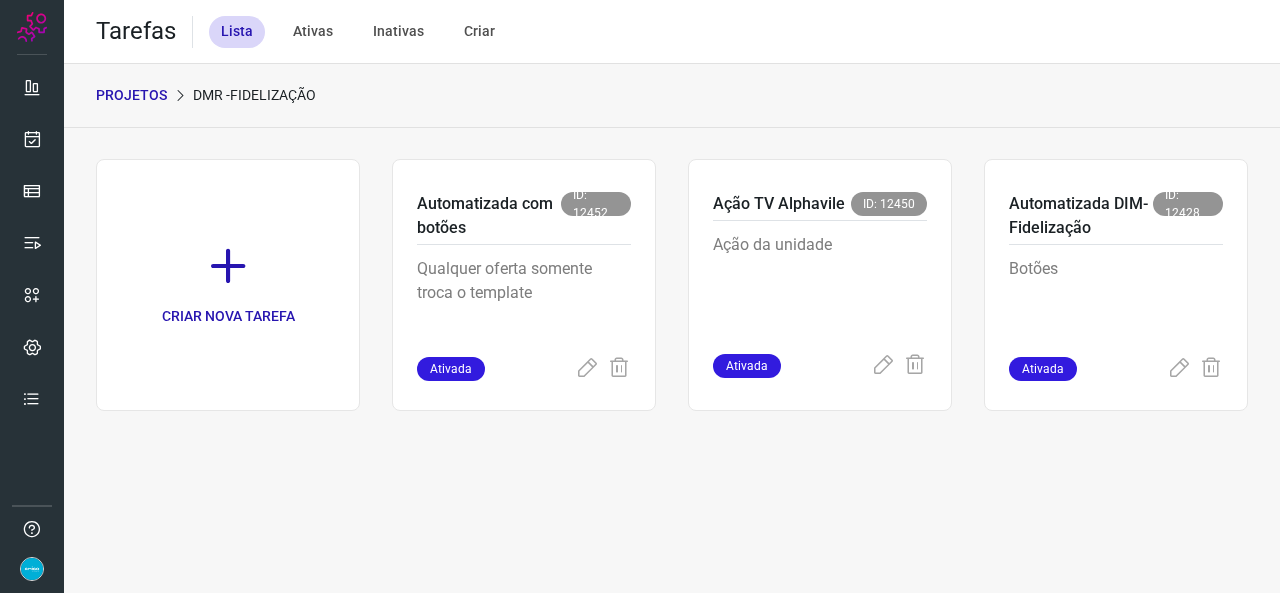 scroll, scrollTop: 0, scrollLeft: 0, axis: both 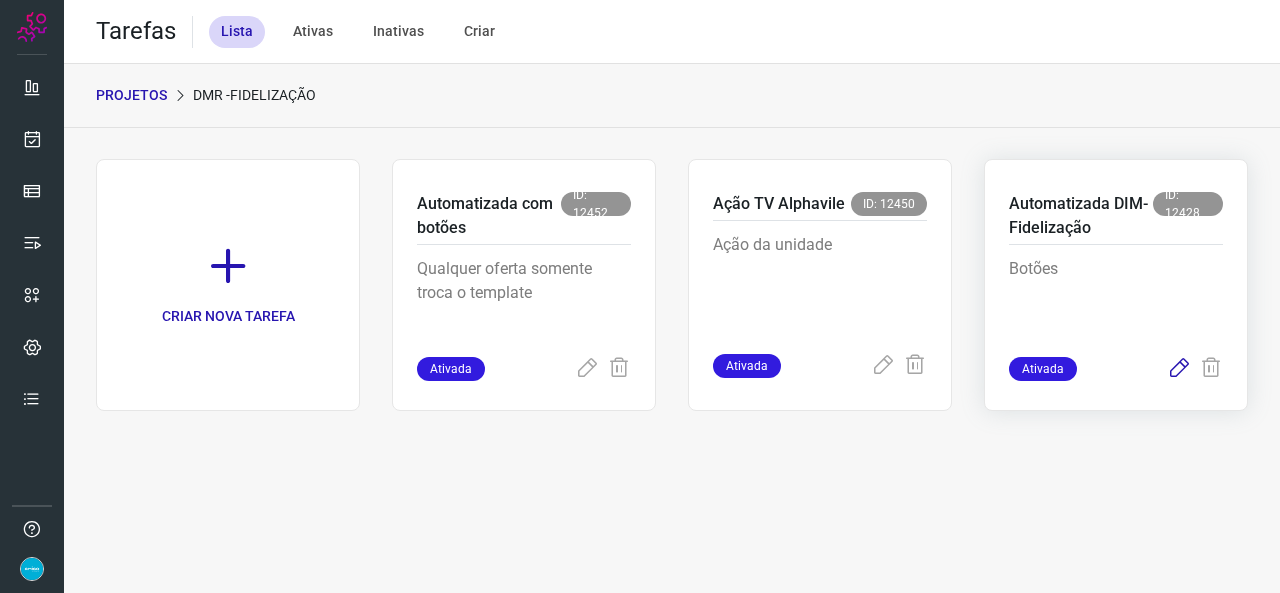 click at bounding box center (1179, 369) 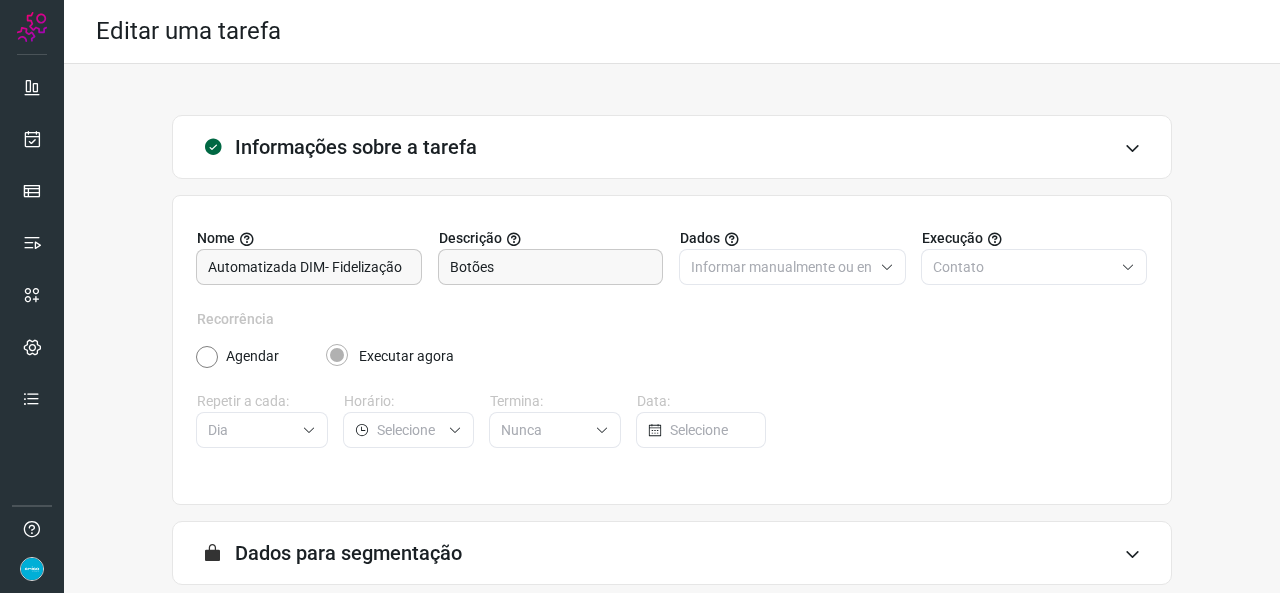 scroll, scrollTop: 187, scrollLeft: 0, axis: vertical 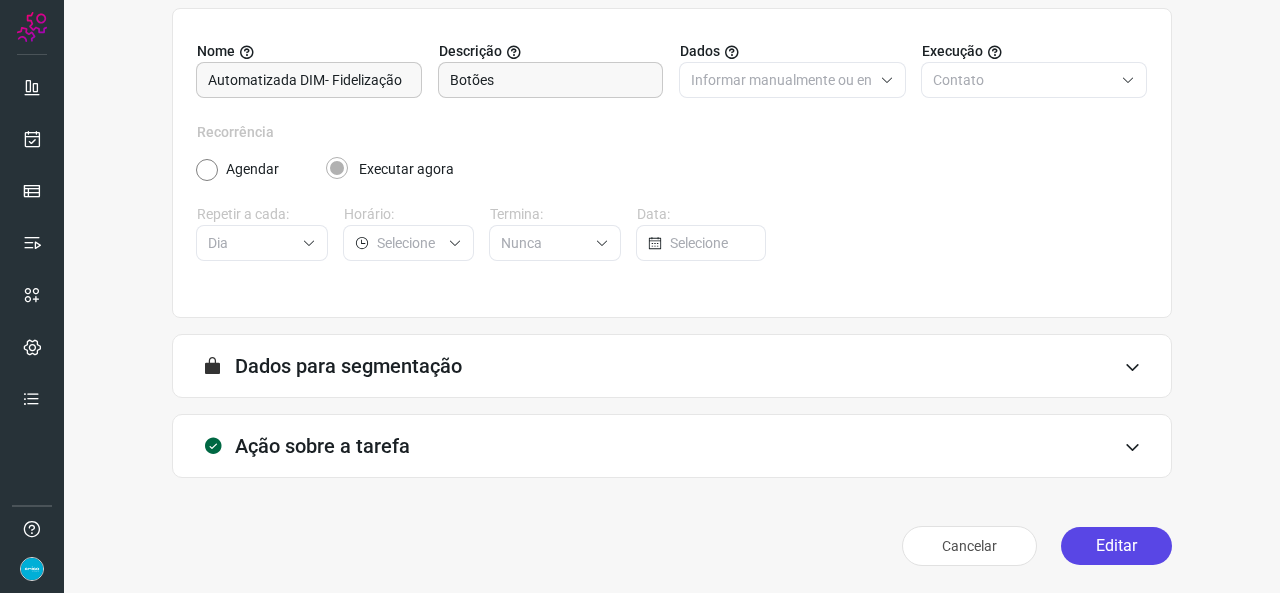 click on "Editar" at bounding box center (1116, 546) 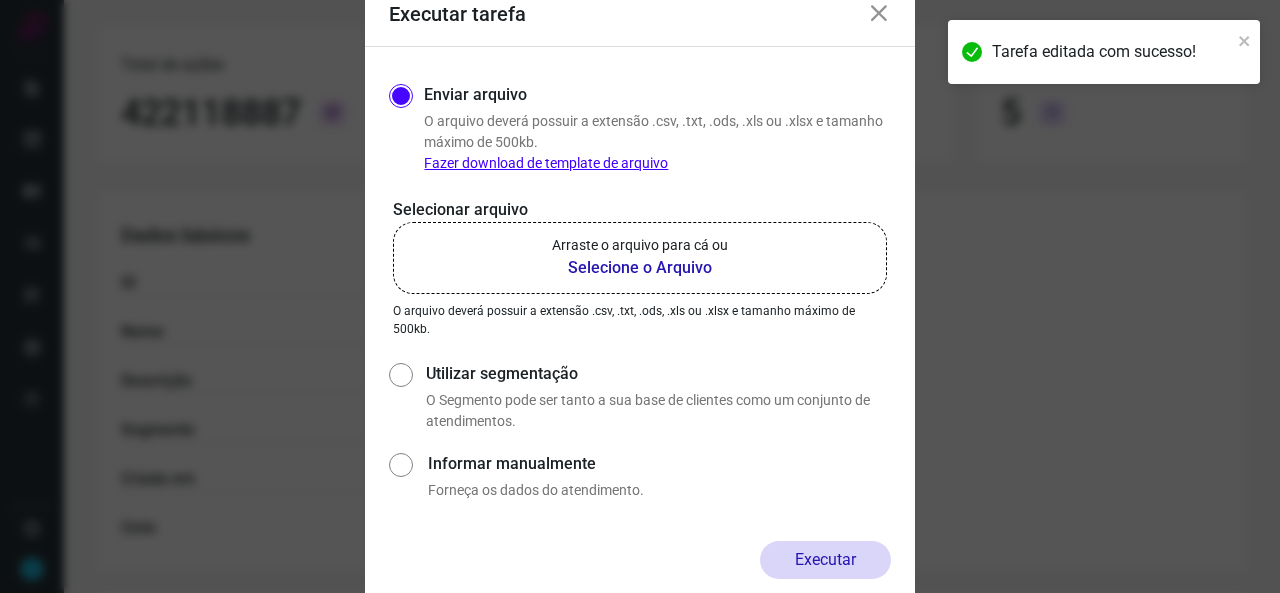 click on "Selecione o Arquivo" at bounding box center (640, 268) 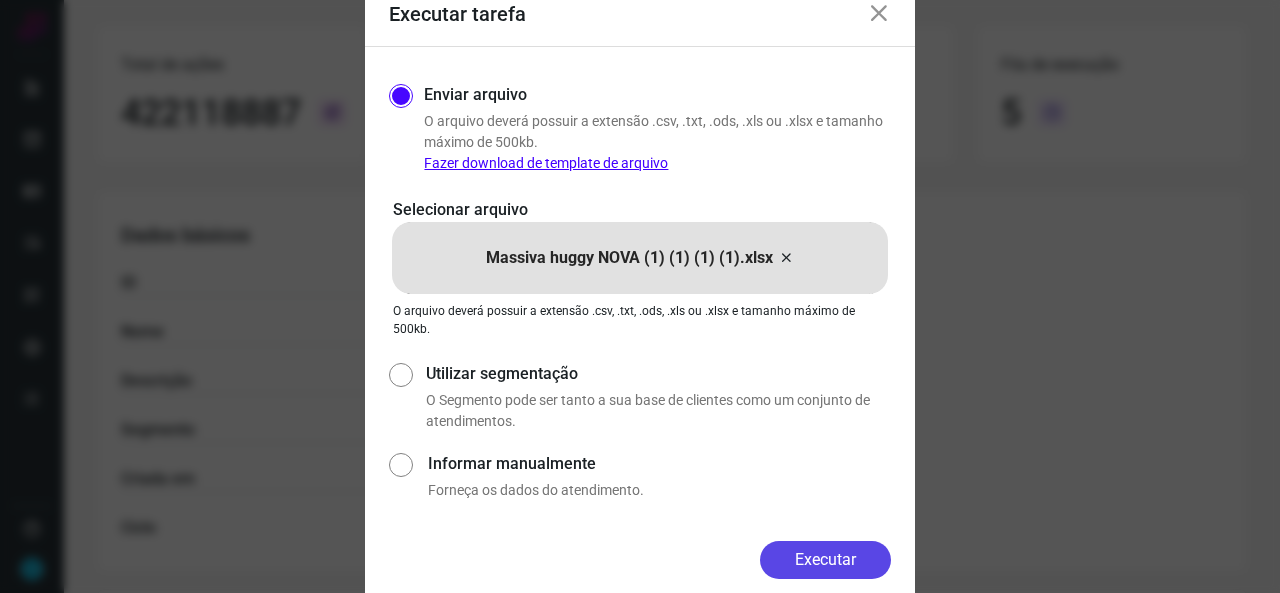 click on "Executar" at bounding box center [825, 560] 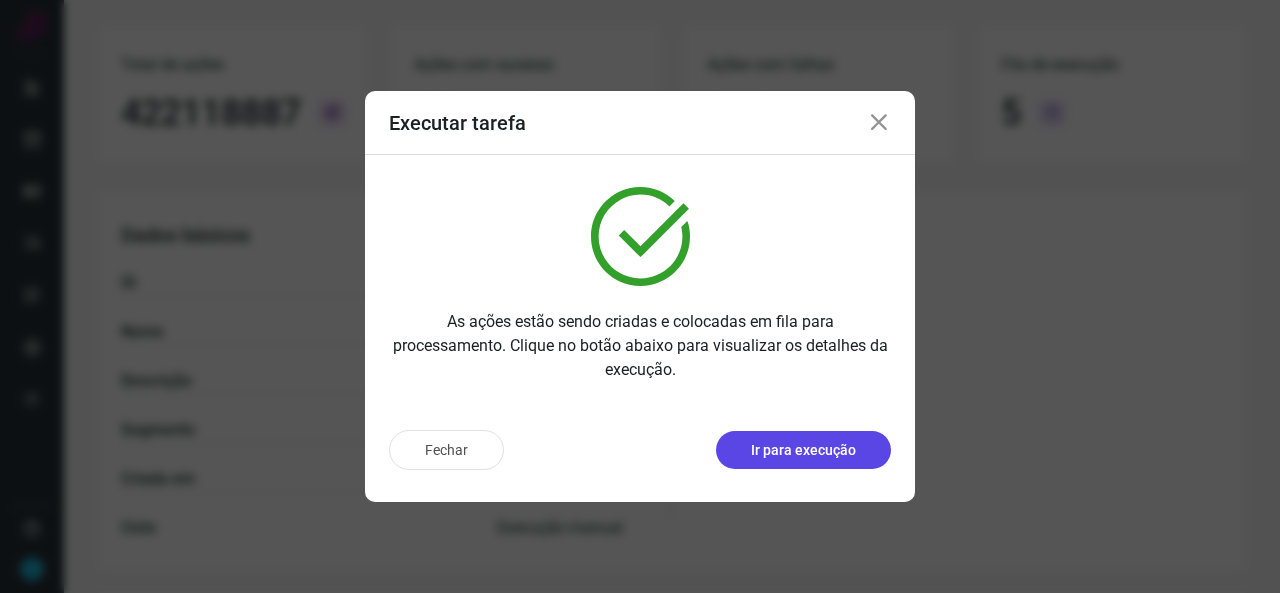 click on "Ir para execução" at bounding box center [803, 450] 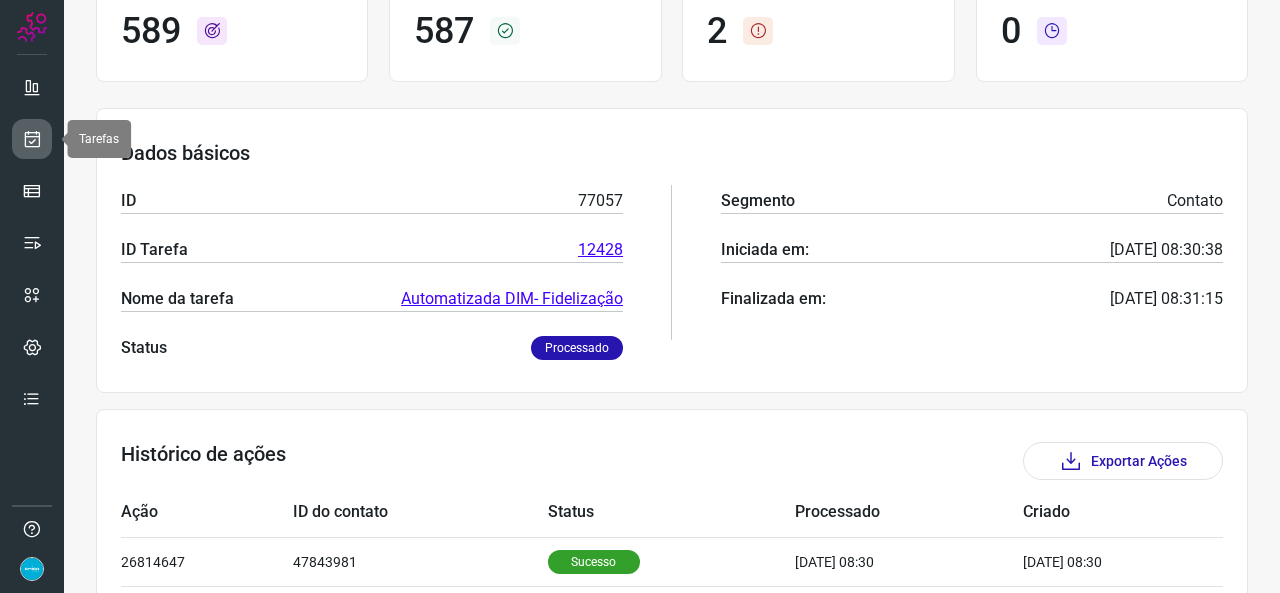 click at bounding box center [32, 139] 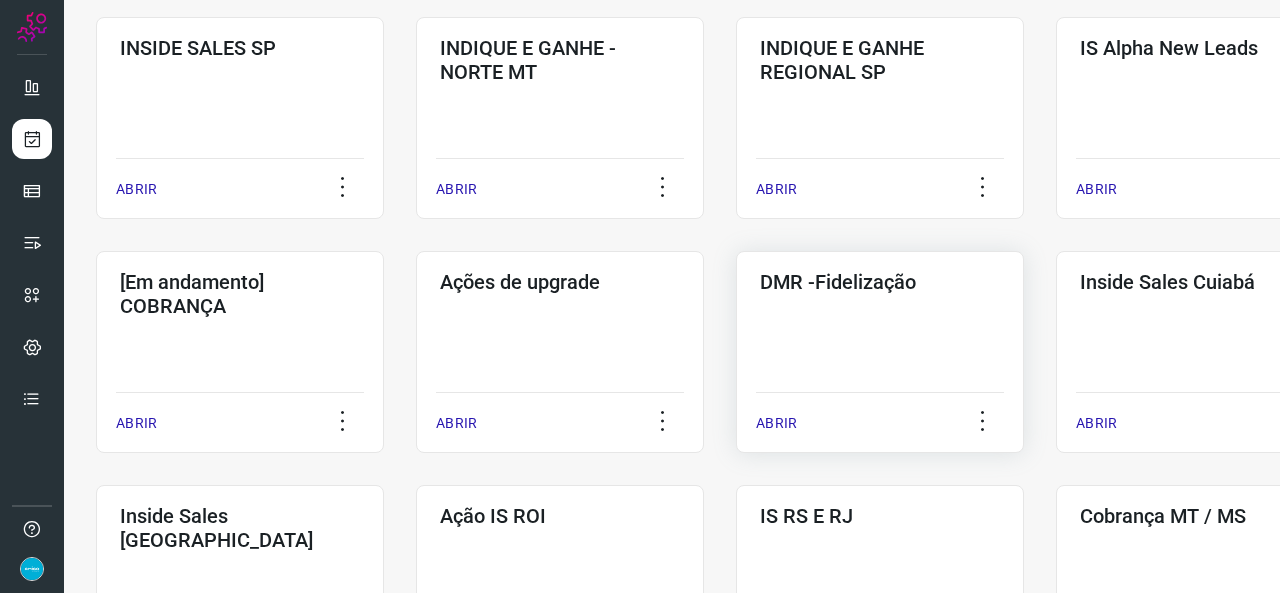 scroll, scrollTop: 652, scrollLeft: 0, axis: vertical 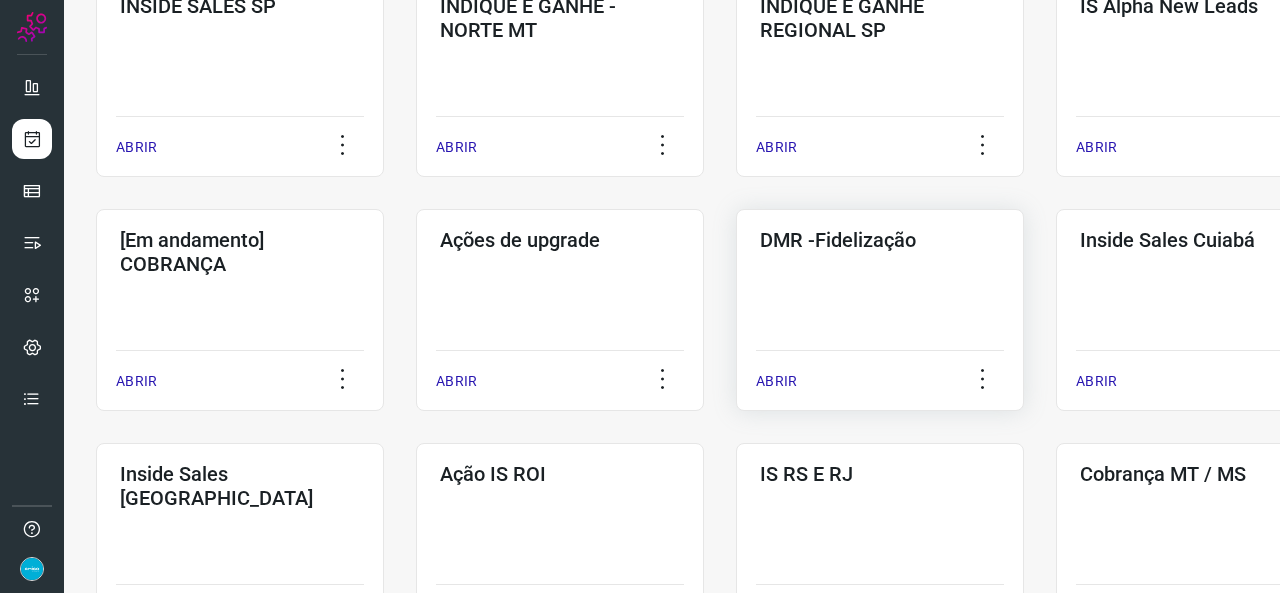 click on "ABRIR" at bounding box center [776, 381] 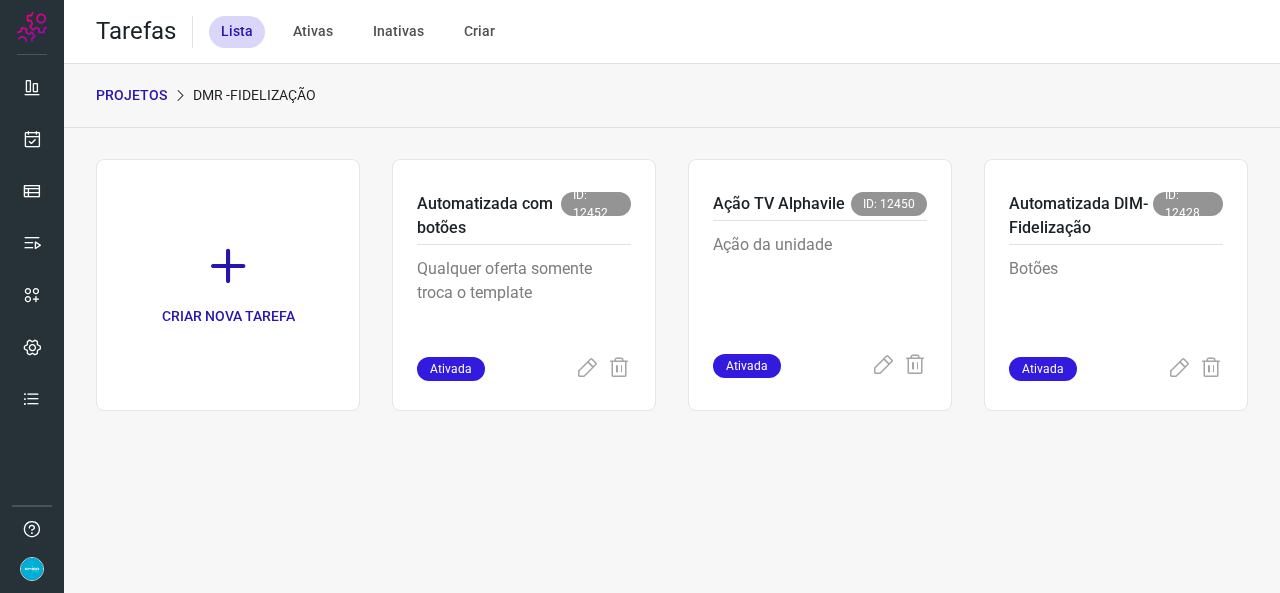 scroll, scrollTop: 0, scrollLeft: 0, axis: both 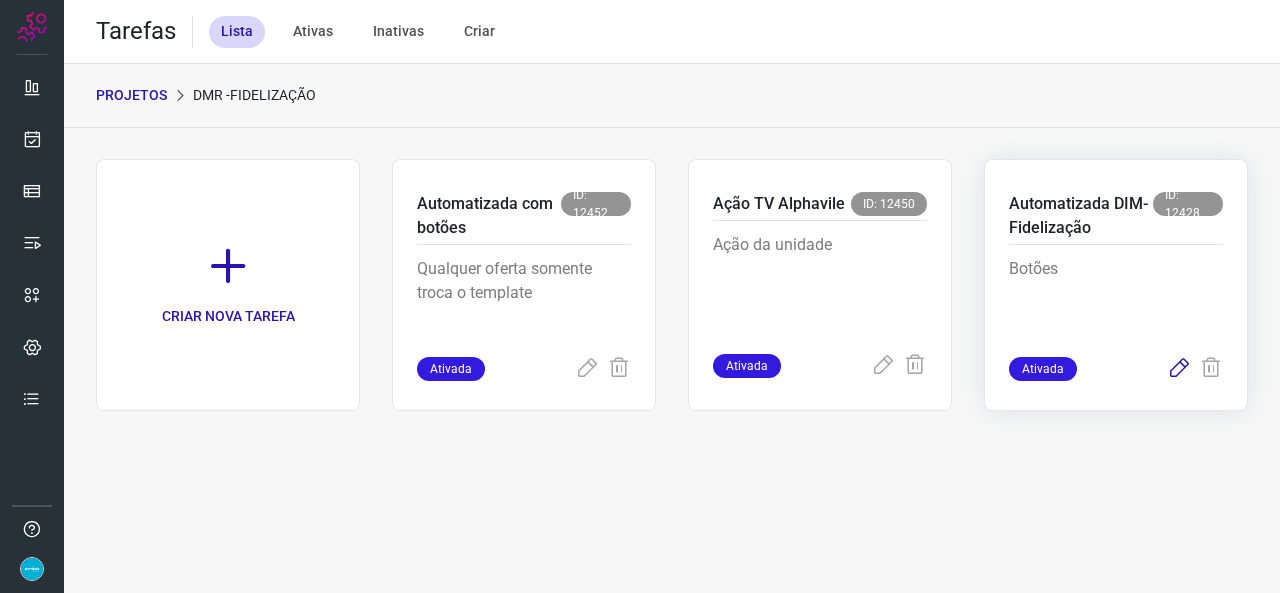 click at bounding box center [1179, 369] 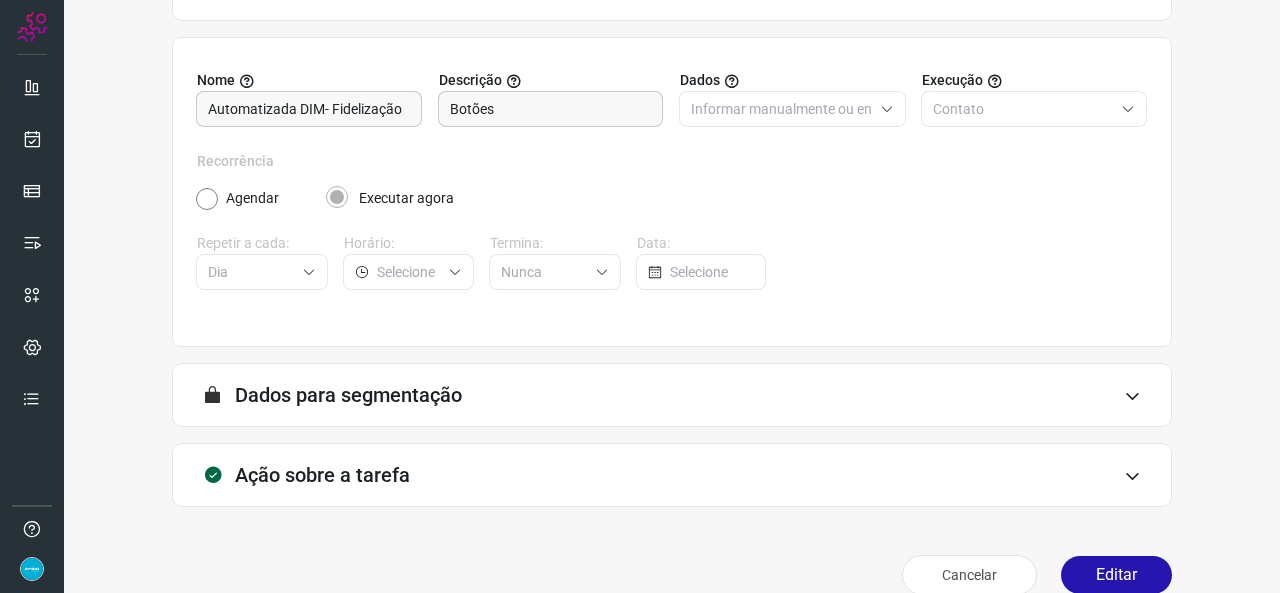 scroll, scrollTop: 187, scrollLeft: 0, axis: vertical 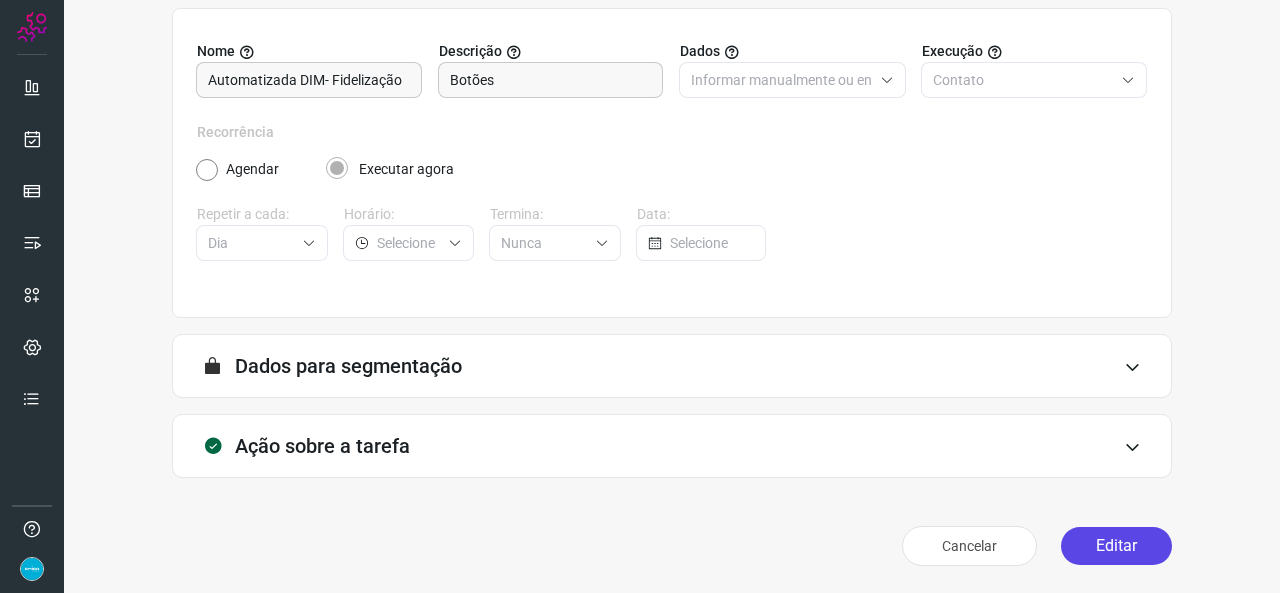 click on "Editar" at bounding box center (1116, 546) 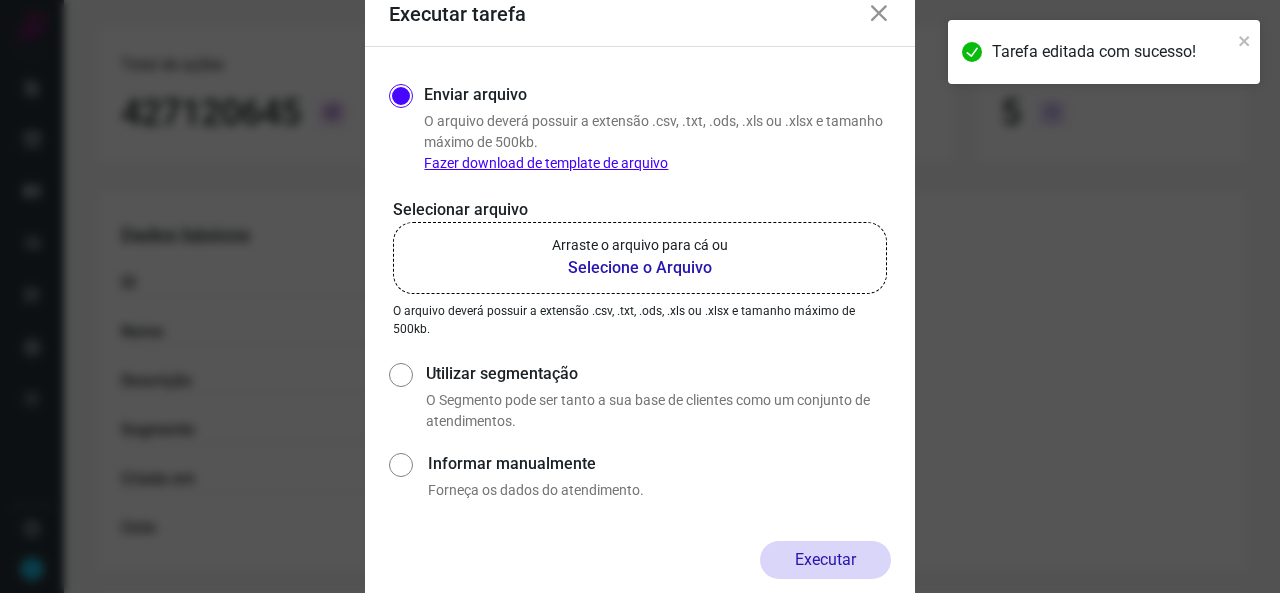 click on "Selecione o Arquivo" at bounding box center (640, 268) 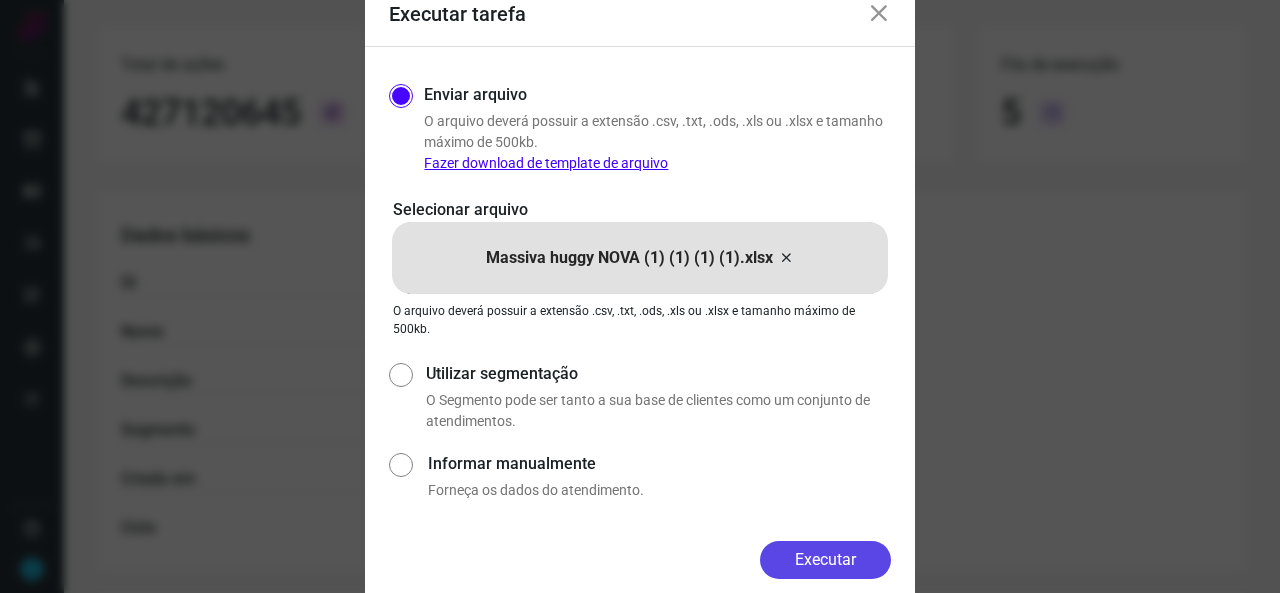 click on "Executar" at bounding box center (825, 560) 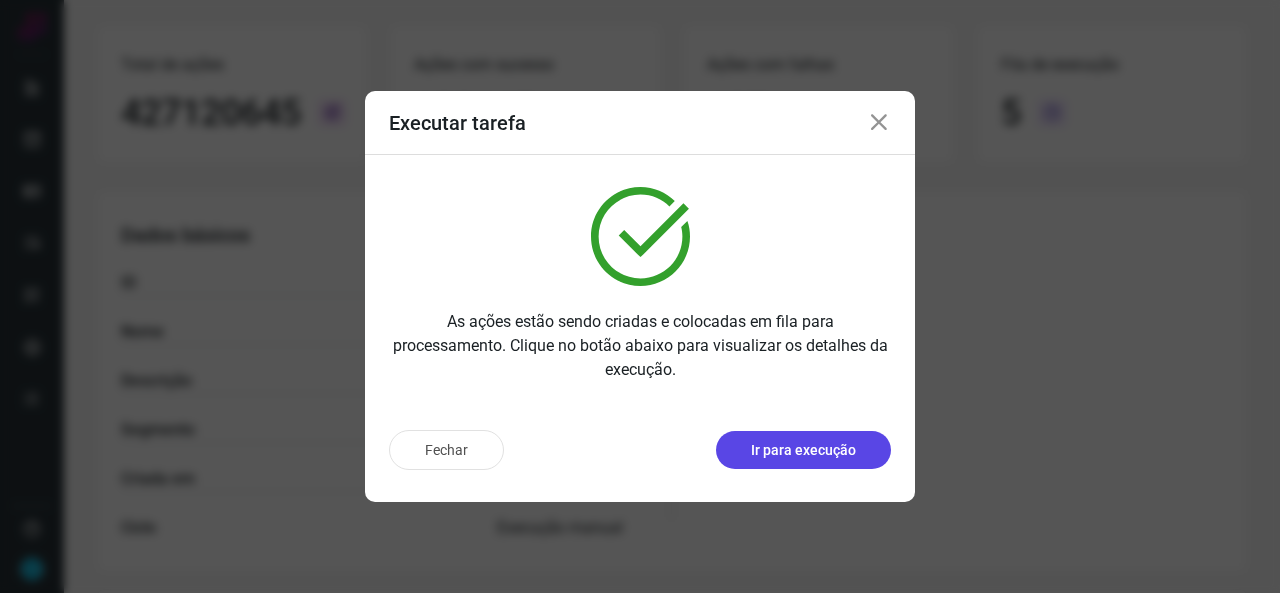 click on "Ir para execução" at bounding box center [803, 450] 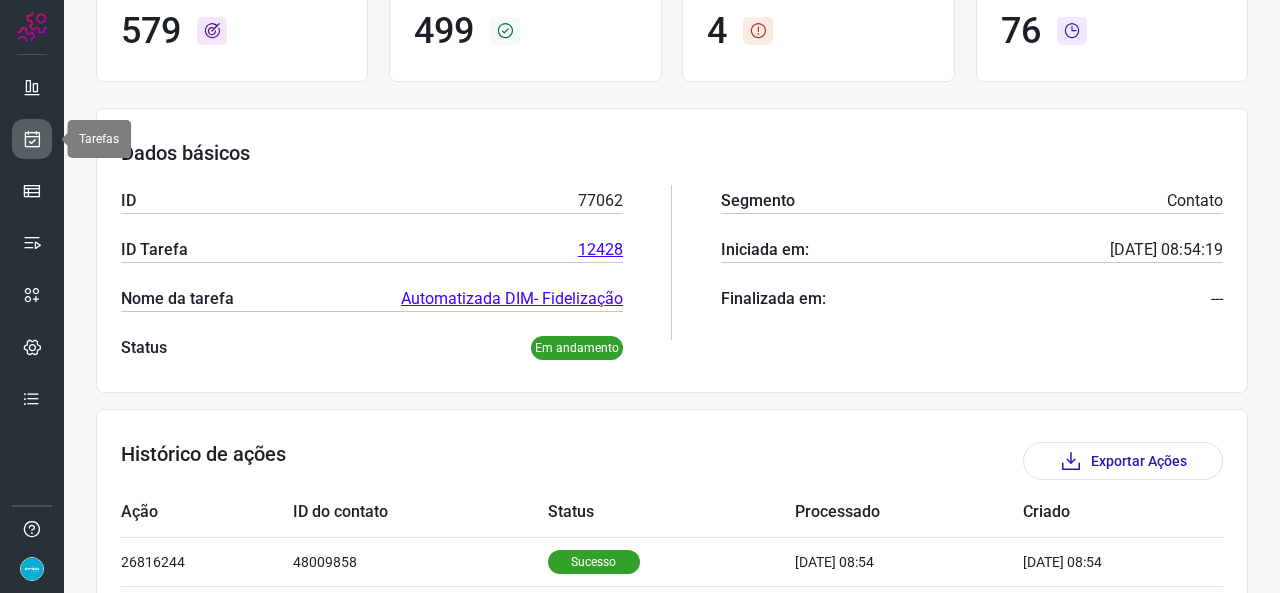 click at bounding box center (32, 139) 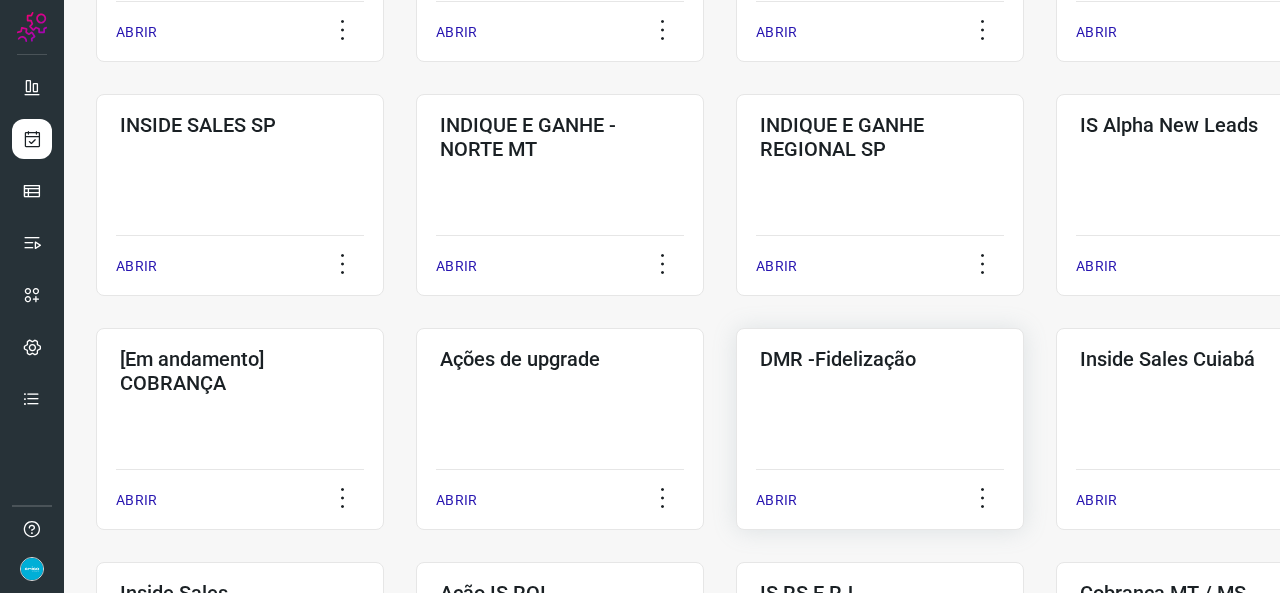 scroll, scrollTop: 552, scrollLeft: 0, axis: vertical 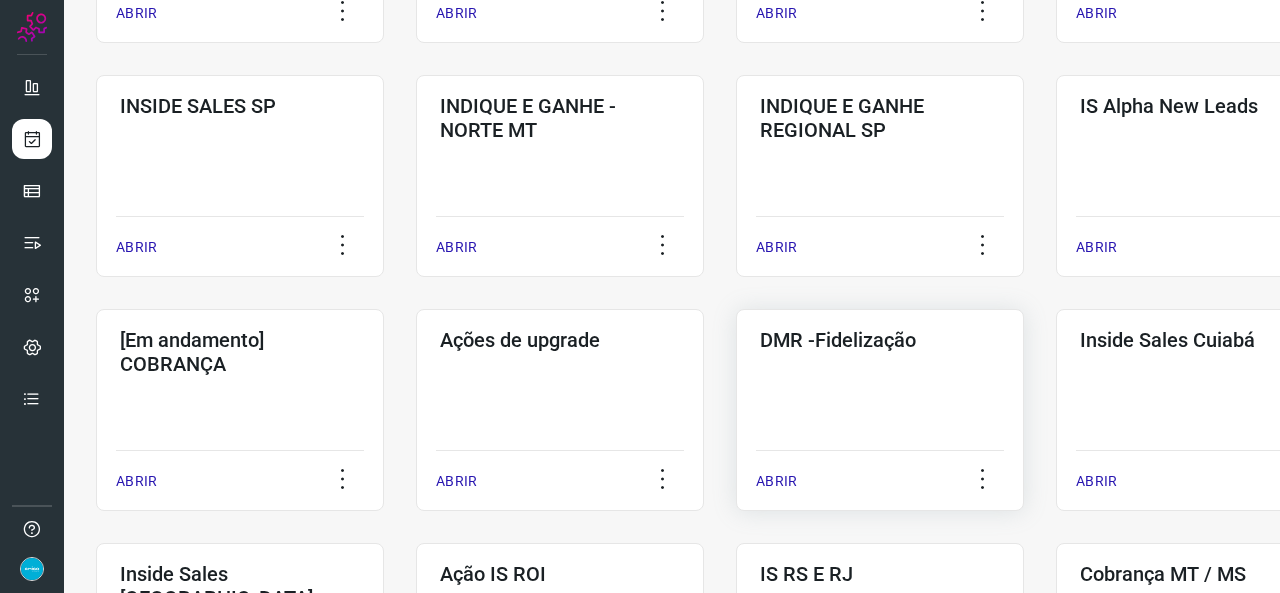 click on "ABRIR" at bounding box center (776, 481) 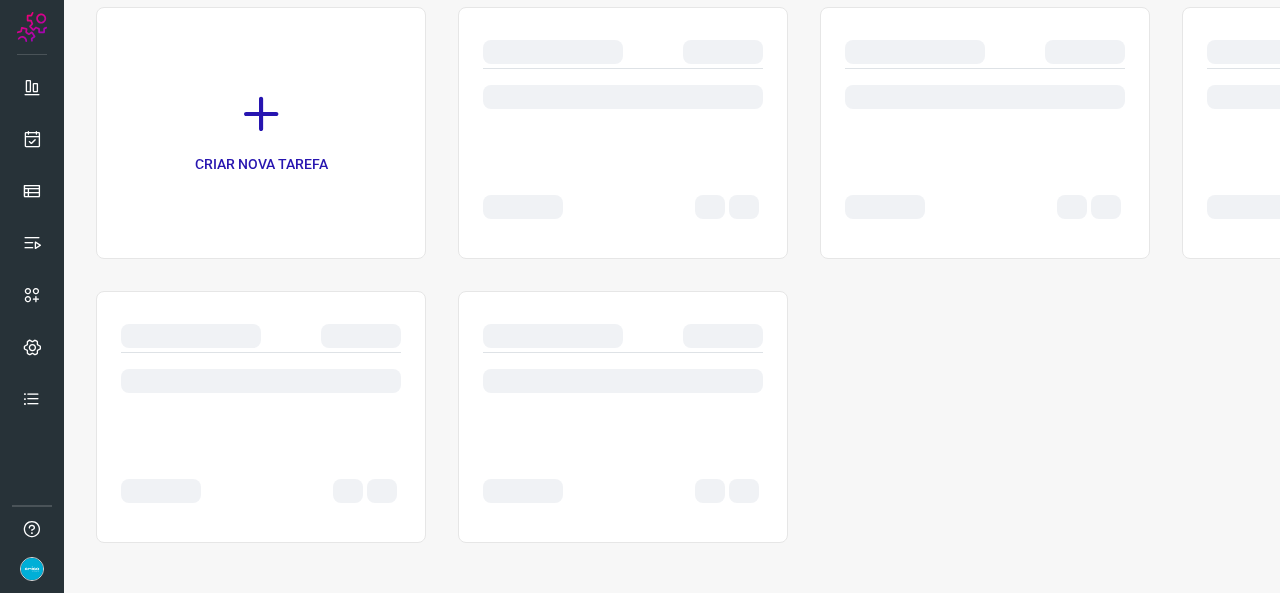 scroll, scrollTop: 0, scrollLeft: 0, axis: both 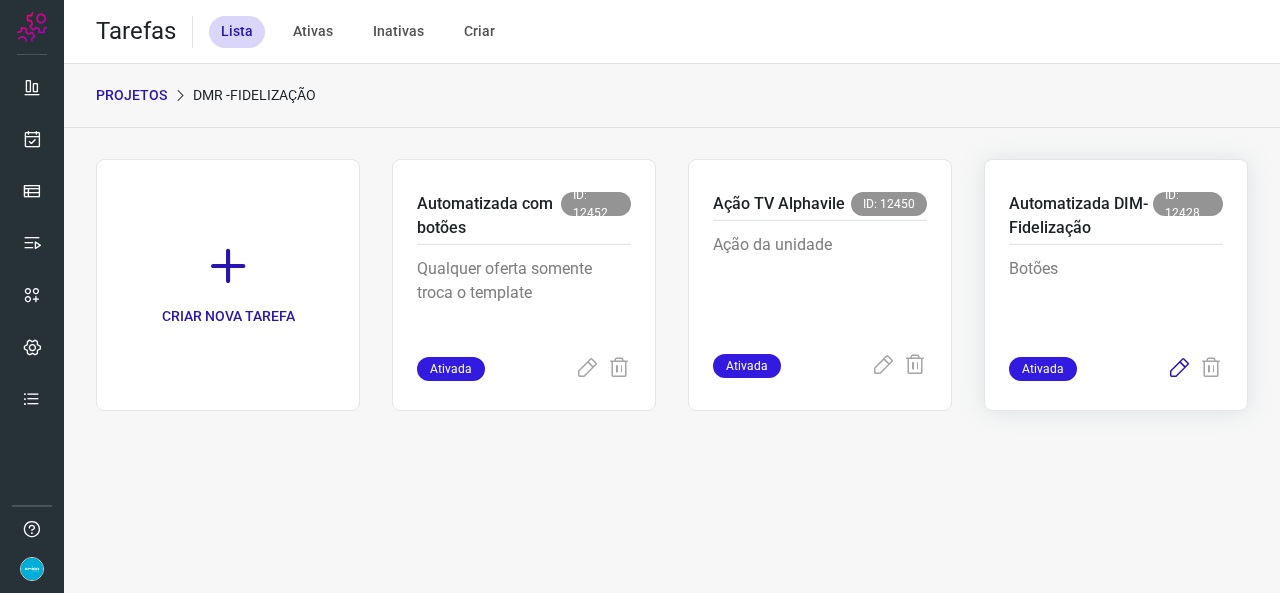 click at bounding box center [1179, 369] 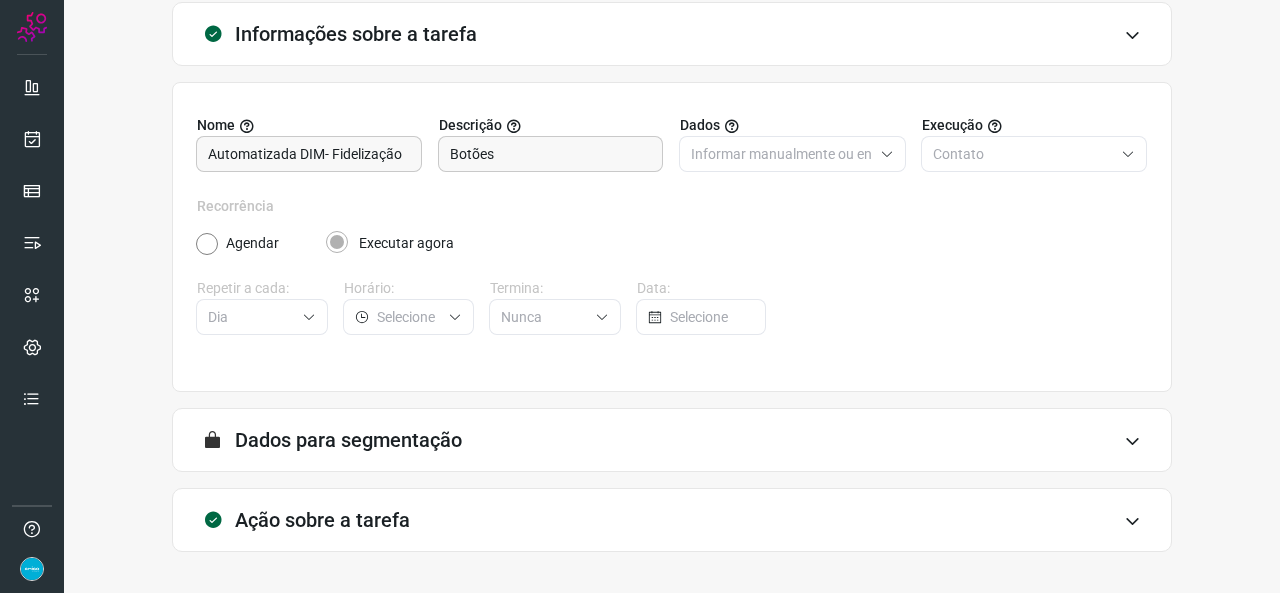 scroll, scrollTop: 187, scrollLeft: 0, axis: vertical 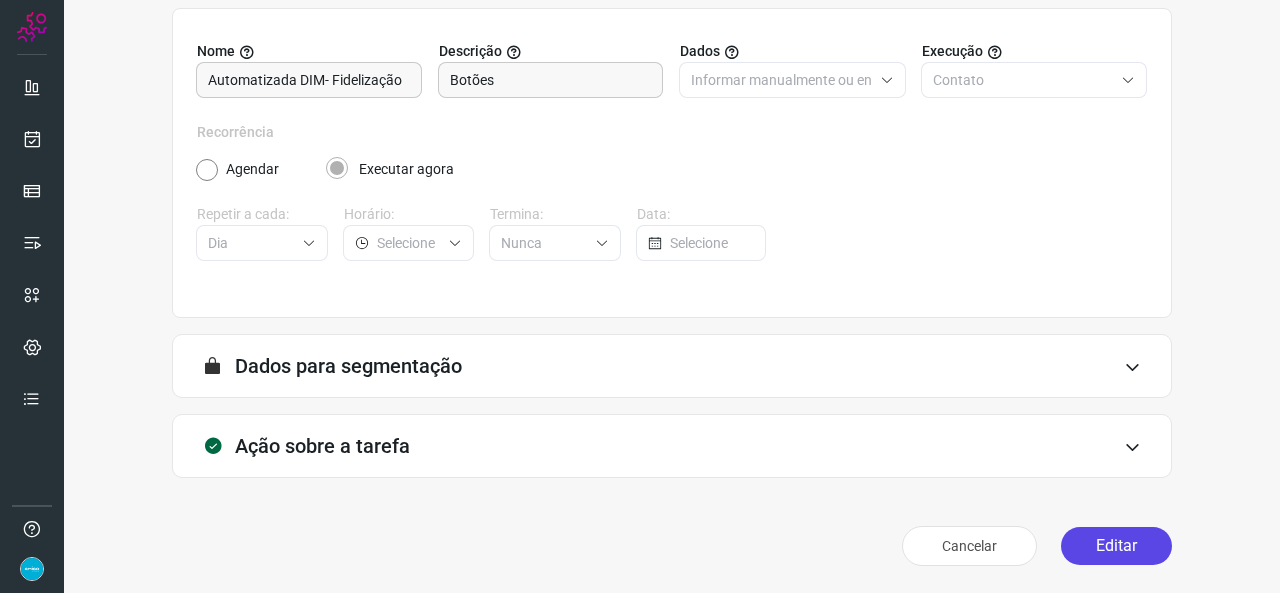 click on "Editar" at bounding box center (1116, 546) 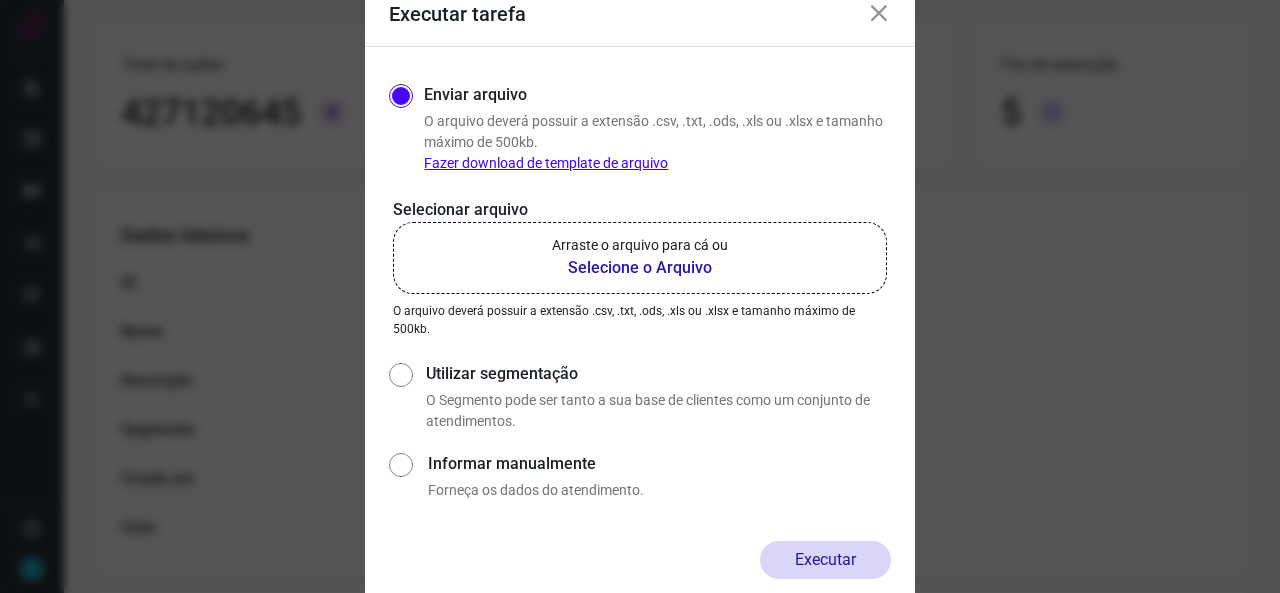 click on "Selecione o Arquivo" at bounding box center [640, 268] 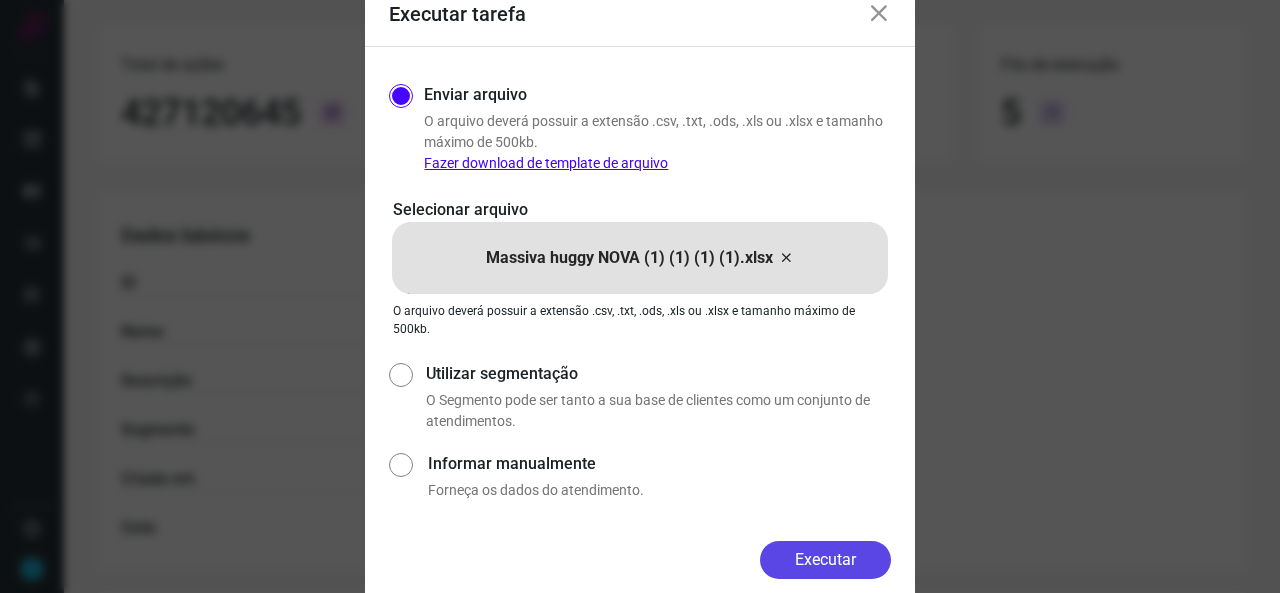 click on "Executar" at bounding box center [825, 560] 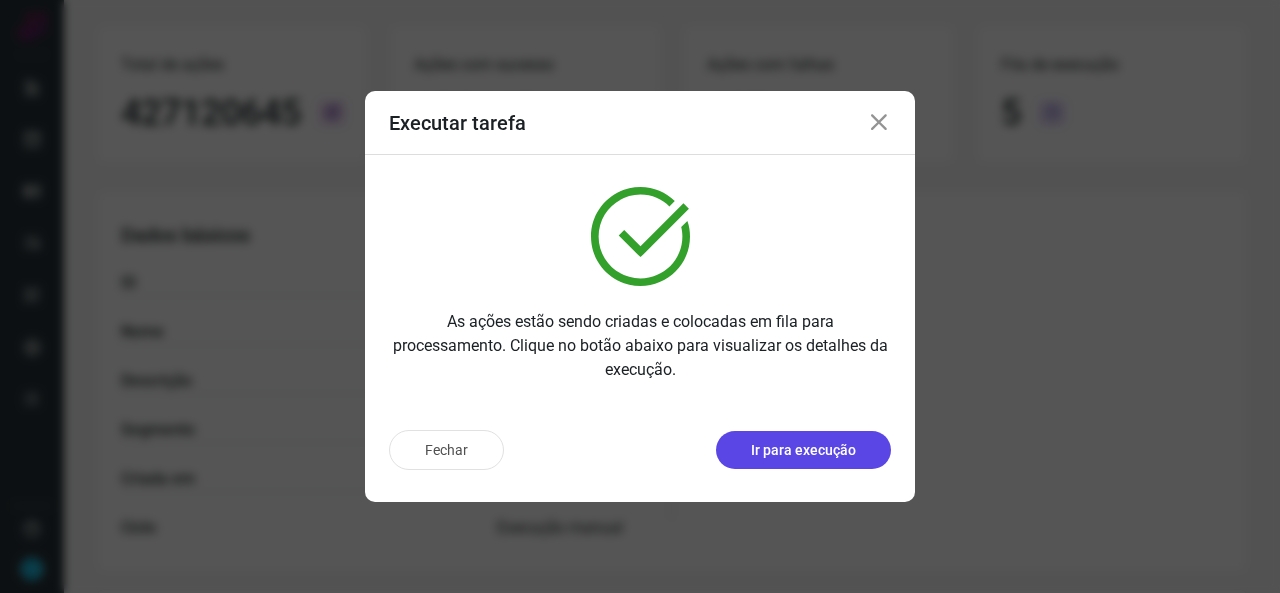 click on "Ir para execução" at bounding box center [803, 450] 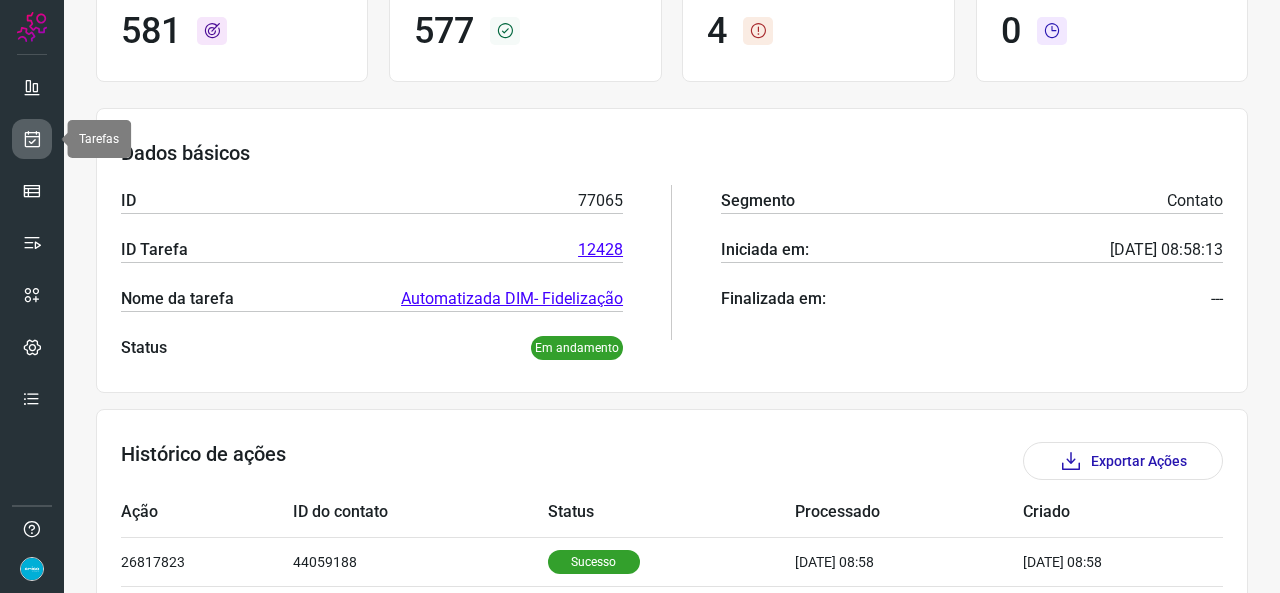 click at bounding box center (32, 139) 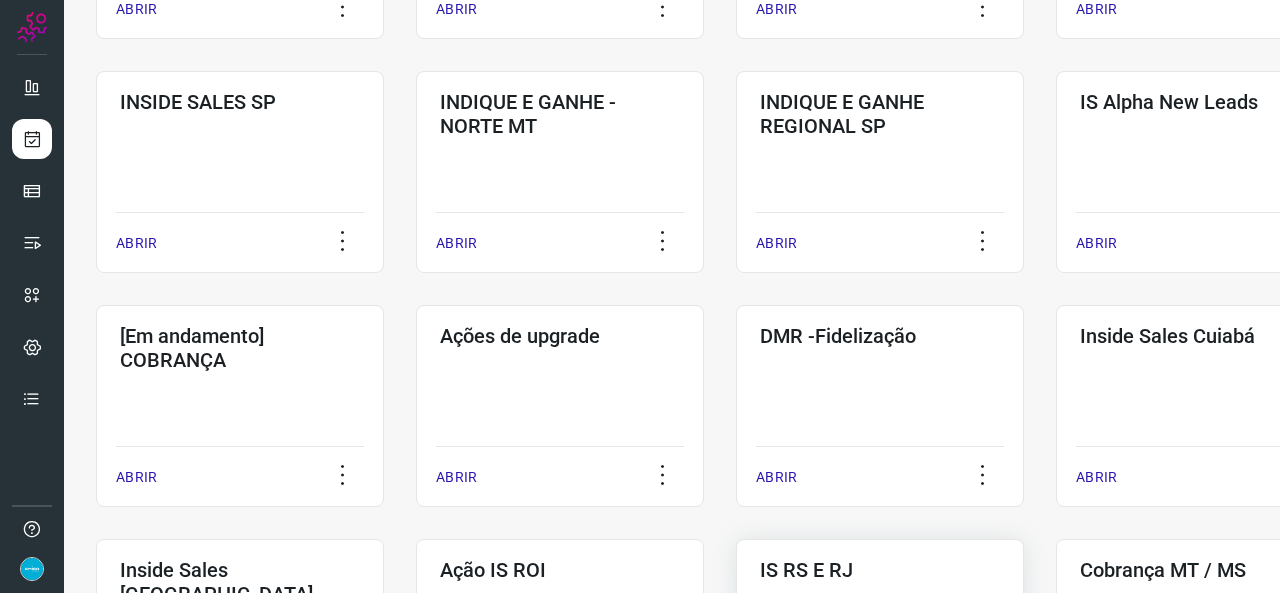scroll, scrollTop: 852, scrollLeft: 0, axis: vertical 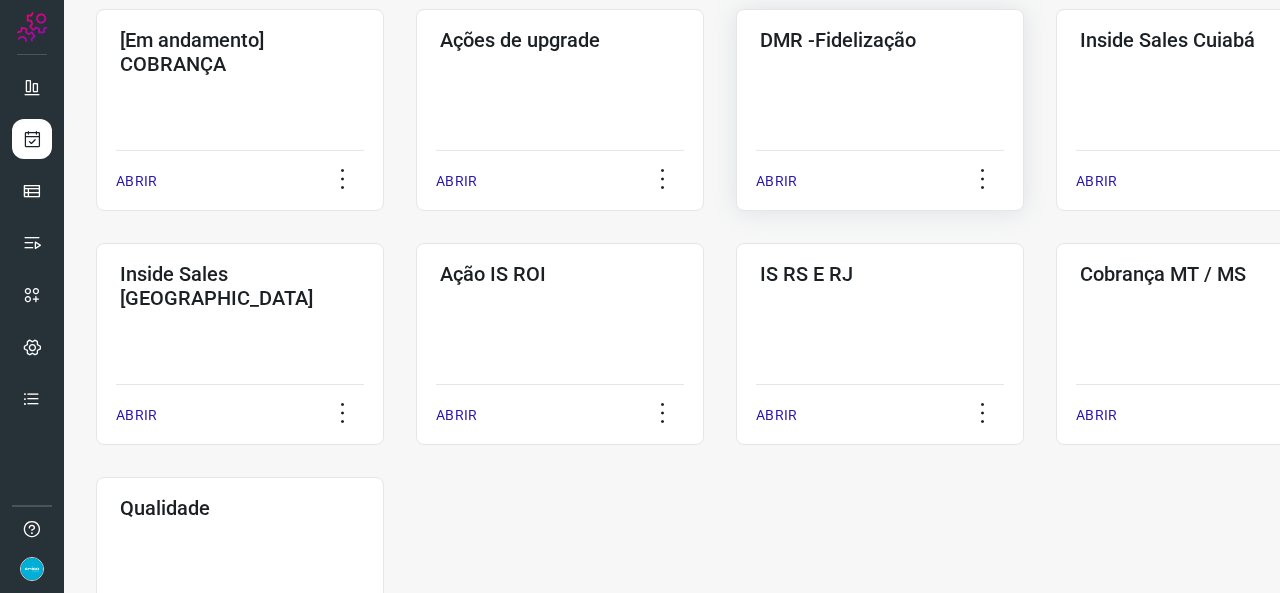 click on "ABRIR" at bounding box center [776, 181] 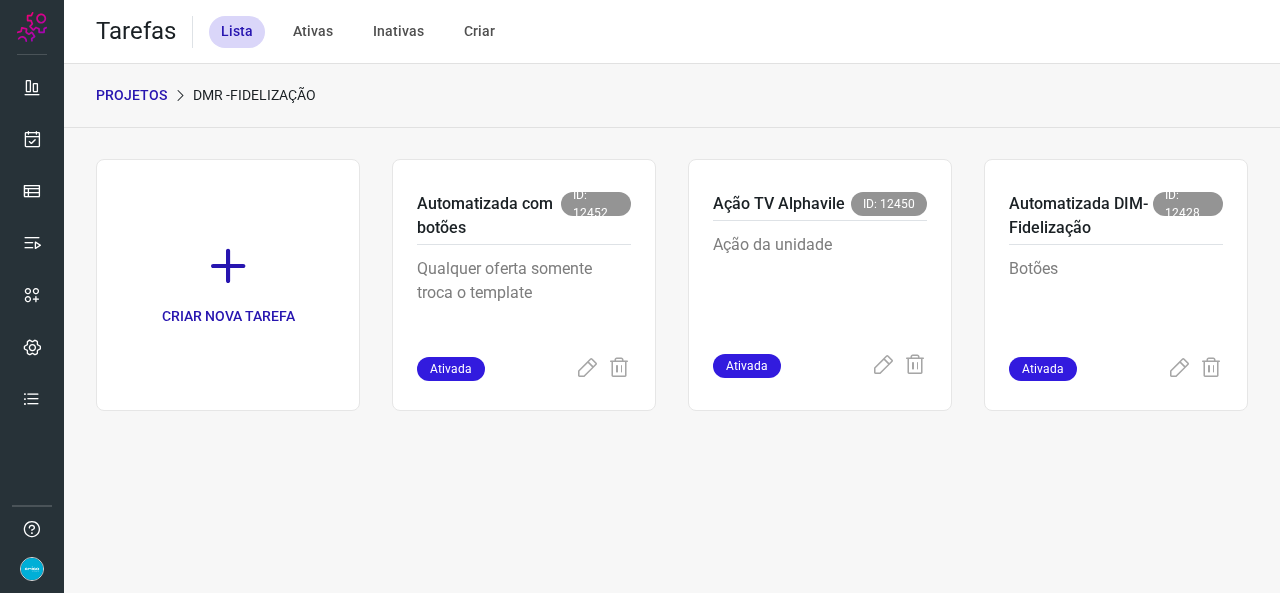 scroll, scrollTop: 0, scrollLeft: 0, axis: both 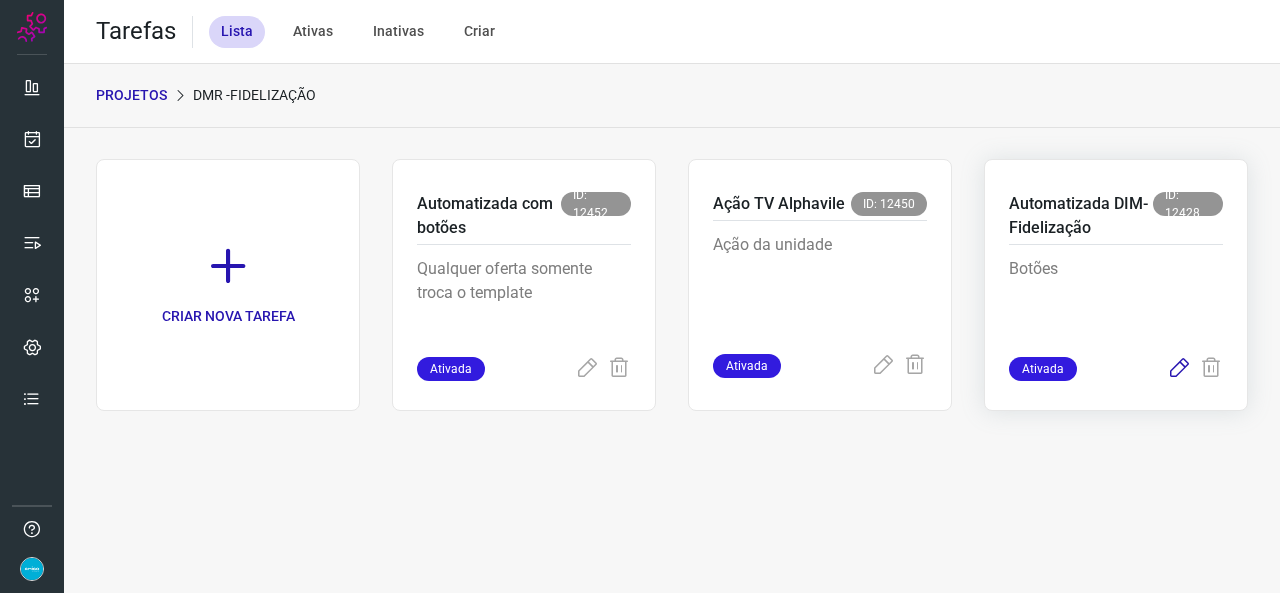 click at bounding box center (1179, 369) 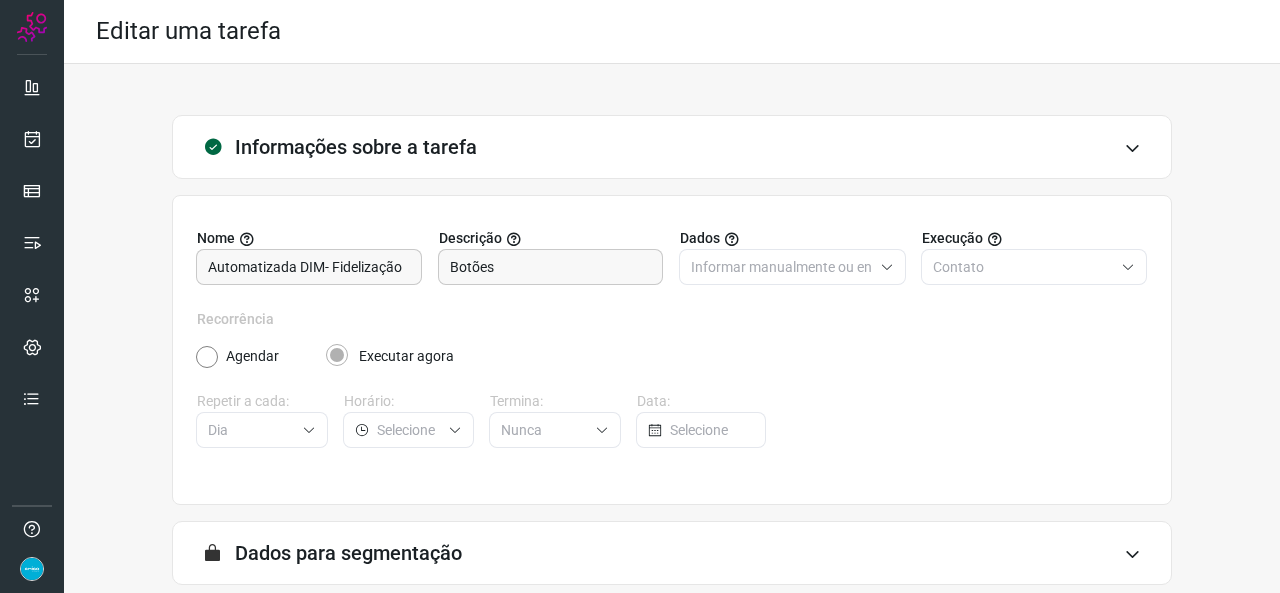 scroll, scrollTop: 187, scrollLeft: 0, axis: vertical 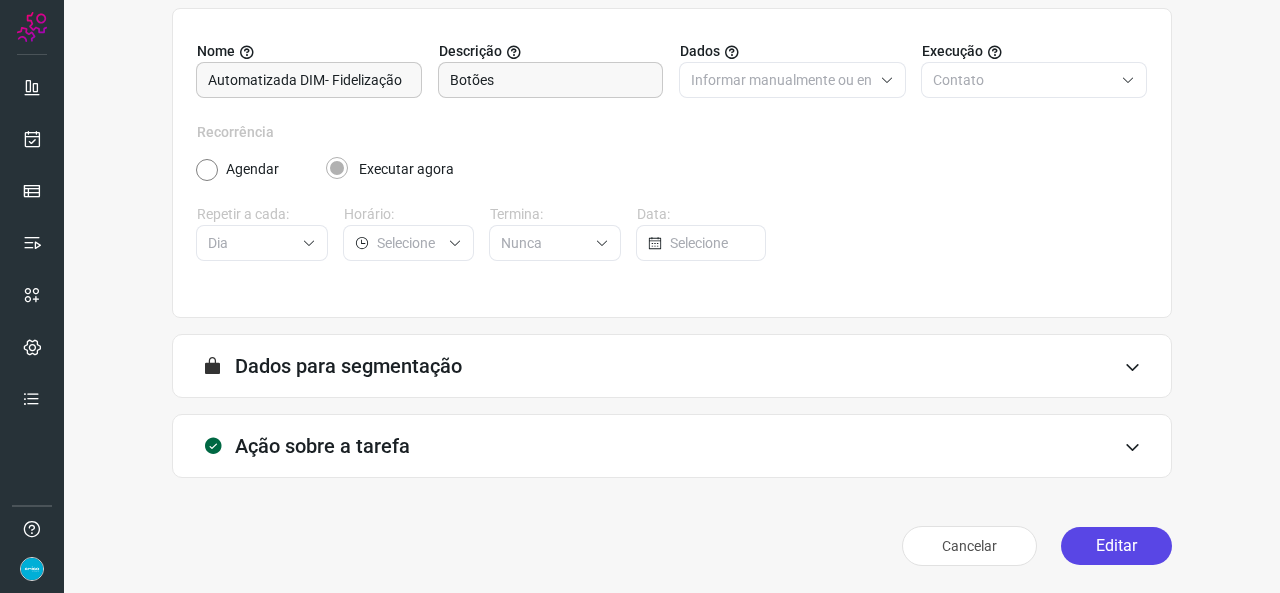 click on "Editar" at bounding box center (1116, 546) 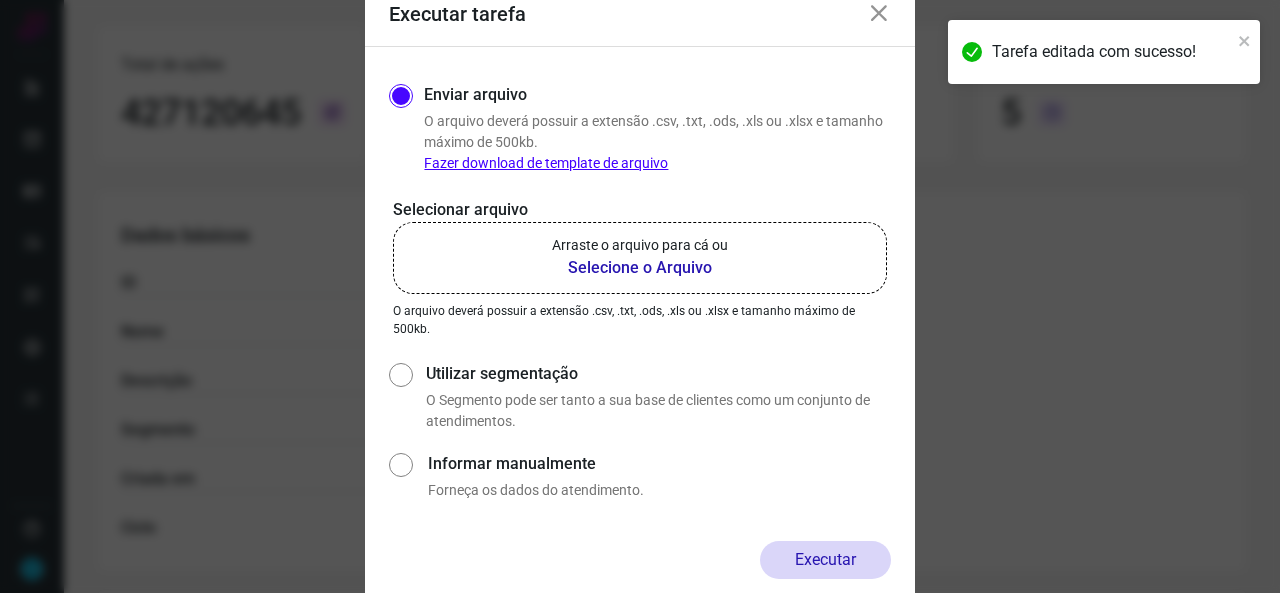 click on "Selecione o Arquivo" at bounding box center (640, 268) 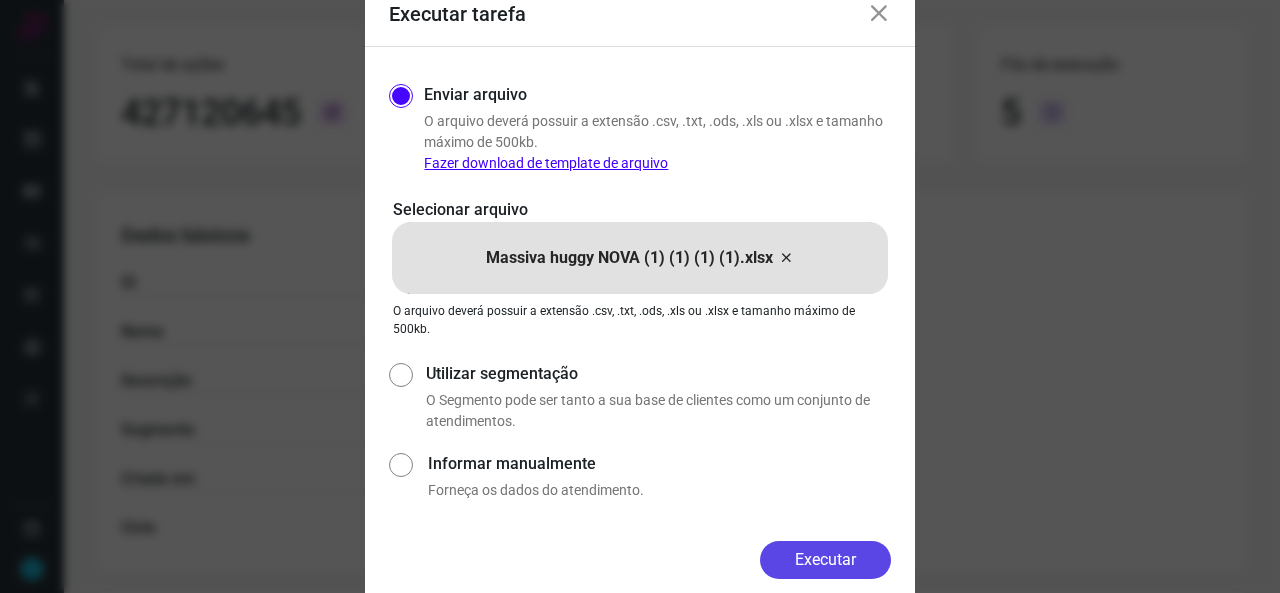 click on "Executar" at bounding box center [825, 560] 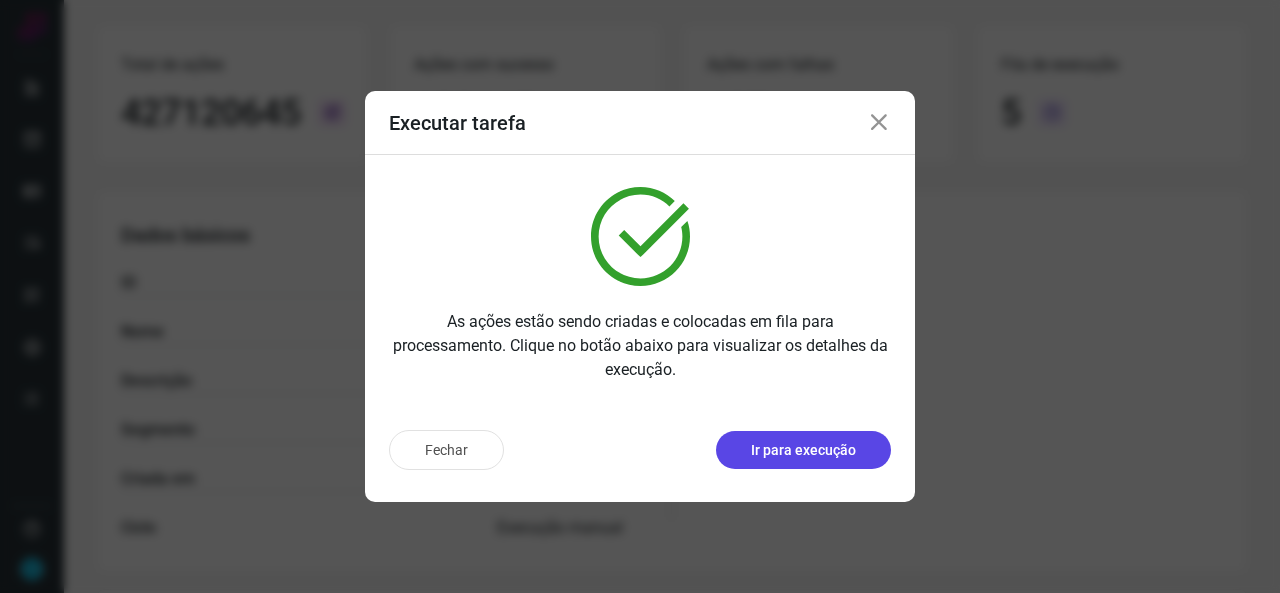 click on "Ir para execução" at bounding box center (803, 450) 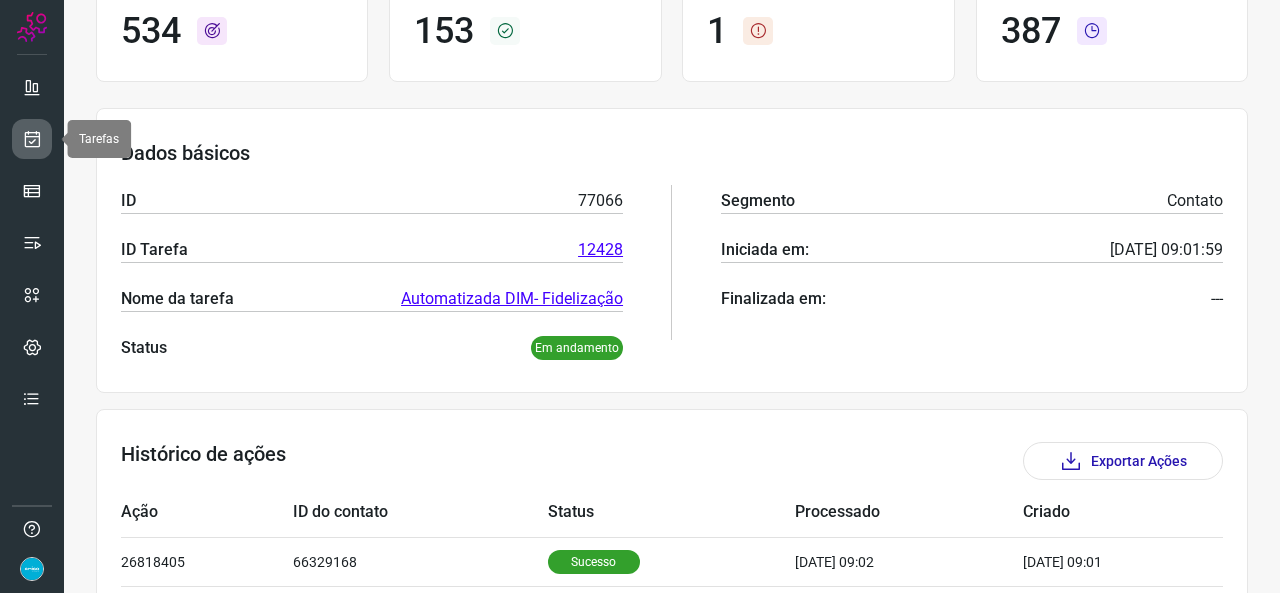 click at bounding box center (32, 139) 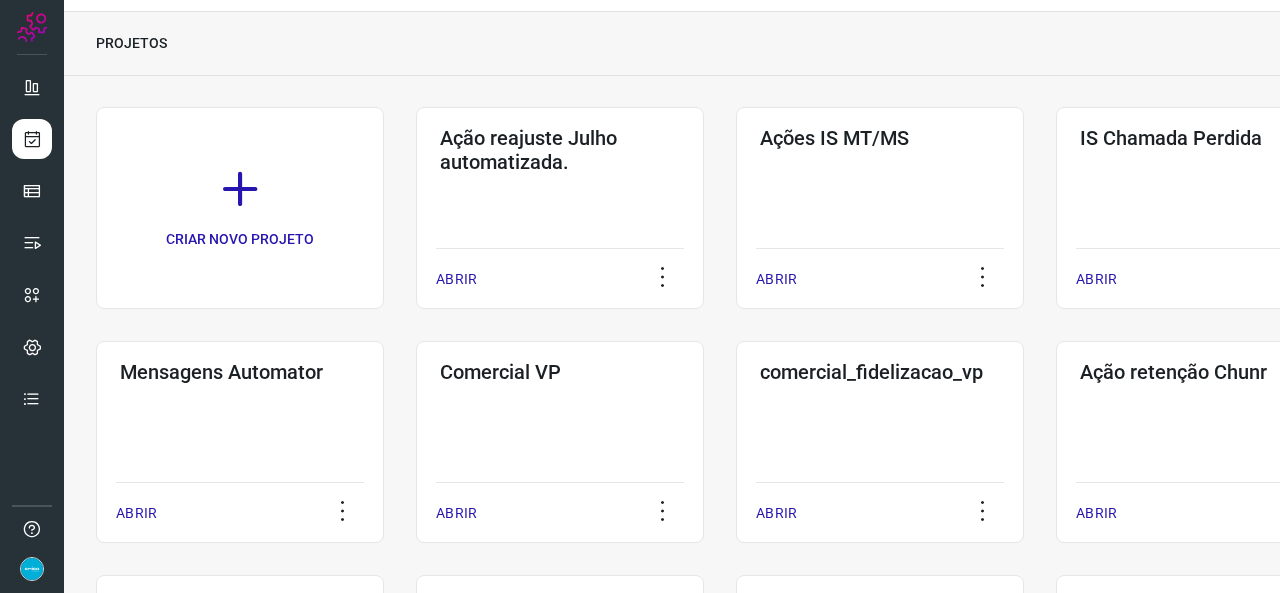 scroll, scrollTop: 552, scrollLeft: 0, axis: vertical 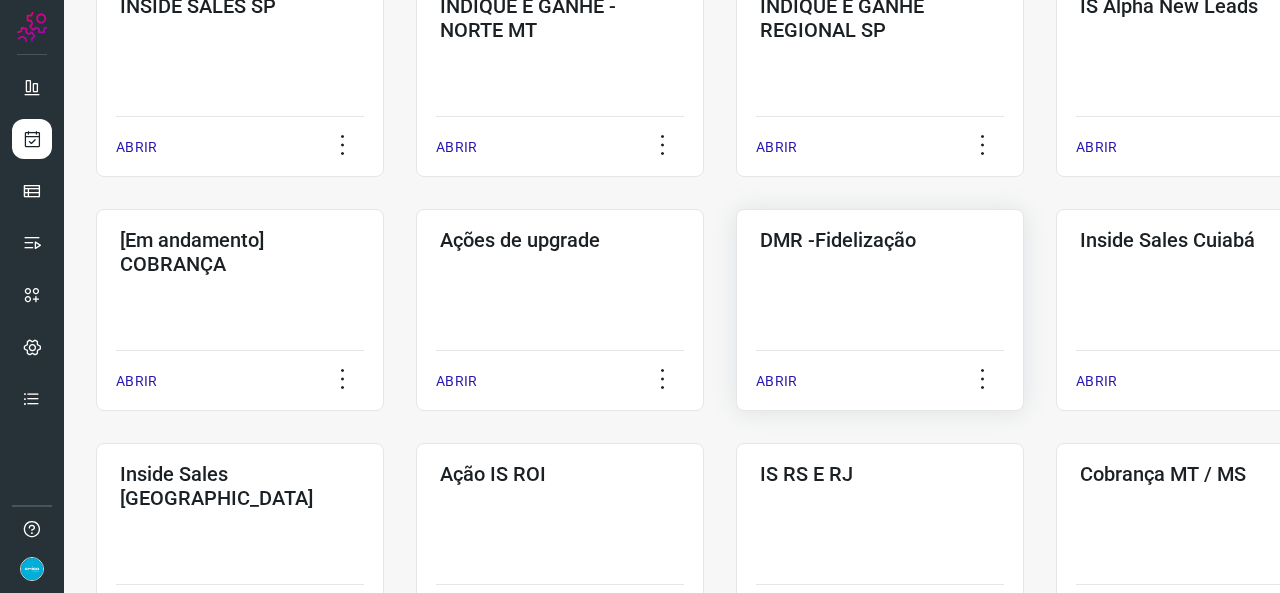click on "ABRIR" at bounding box center [776, 381] 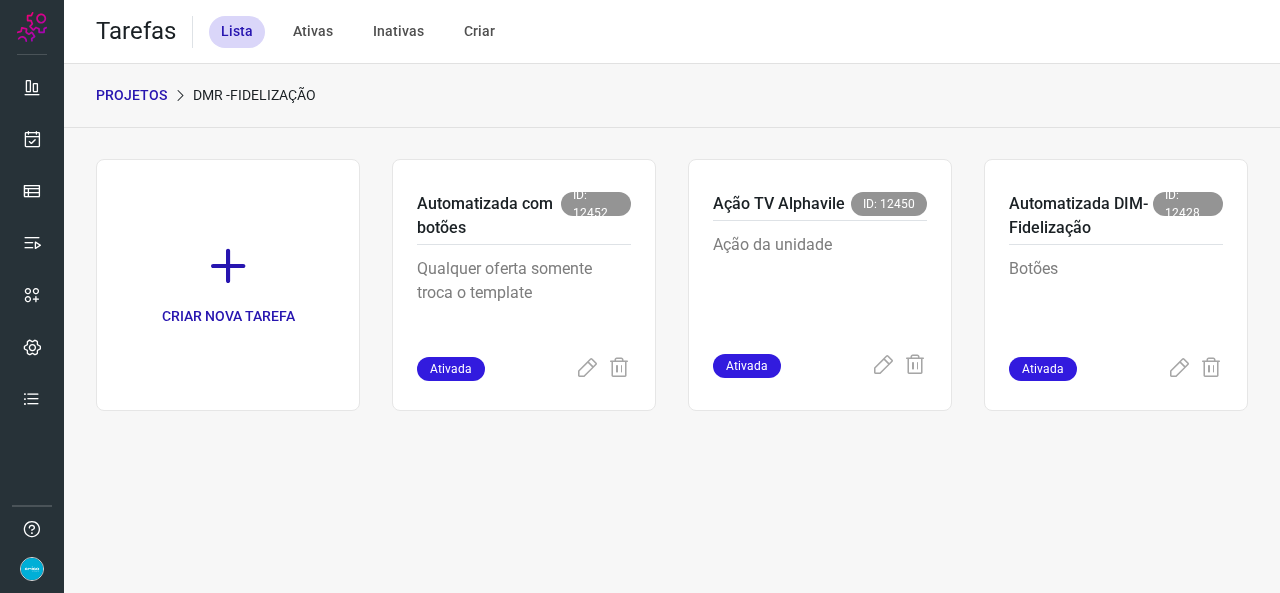 scroll, scrollTop: 0, scrollLeft: 0, axis: both 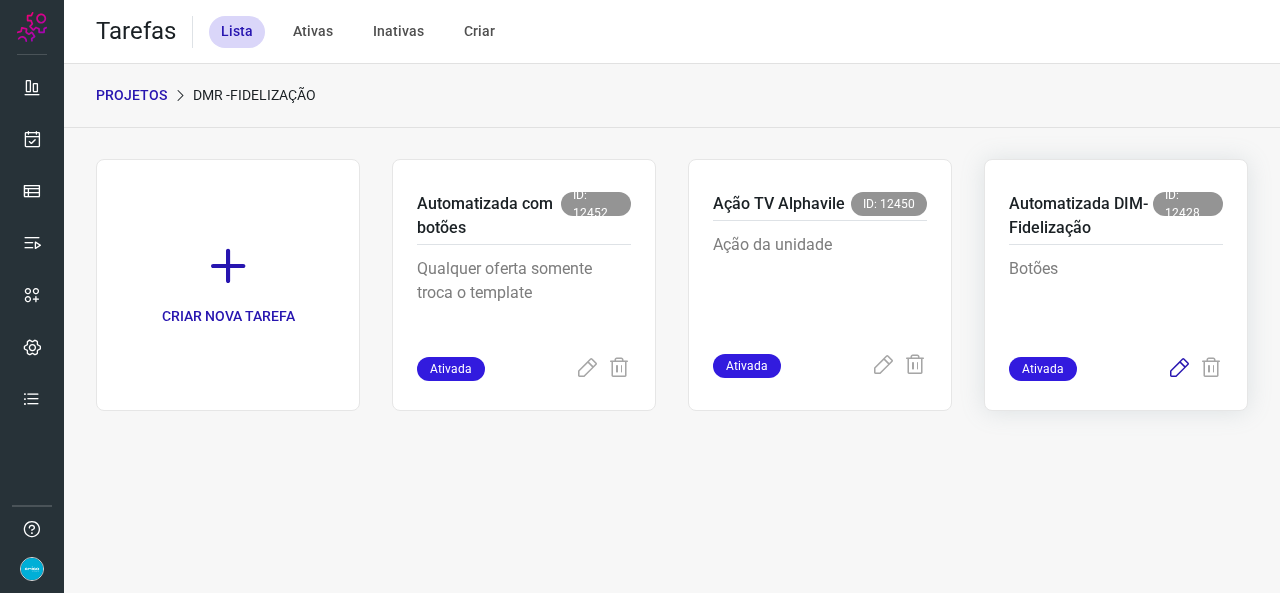 click at bounding box center [1179, 369] 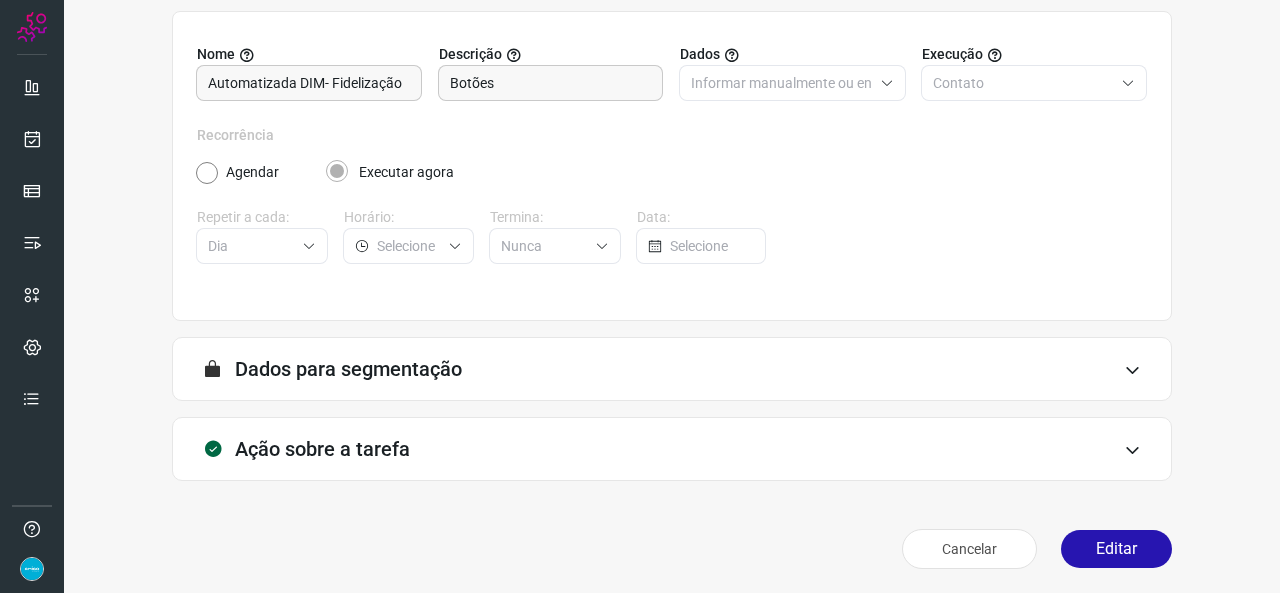 scroll, scrollTop: 187, scrollLeft: 0, axis: vertical 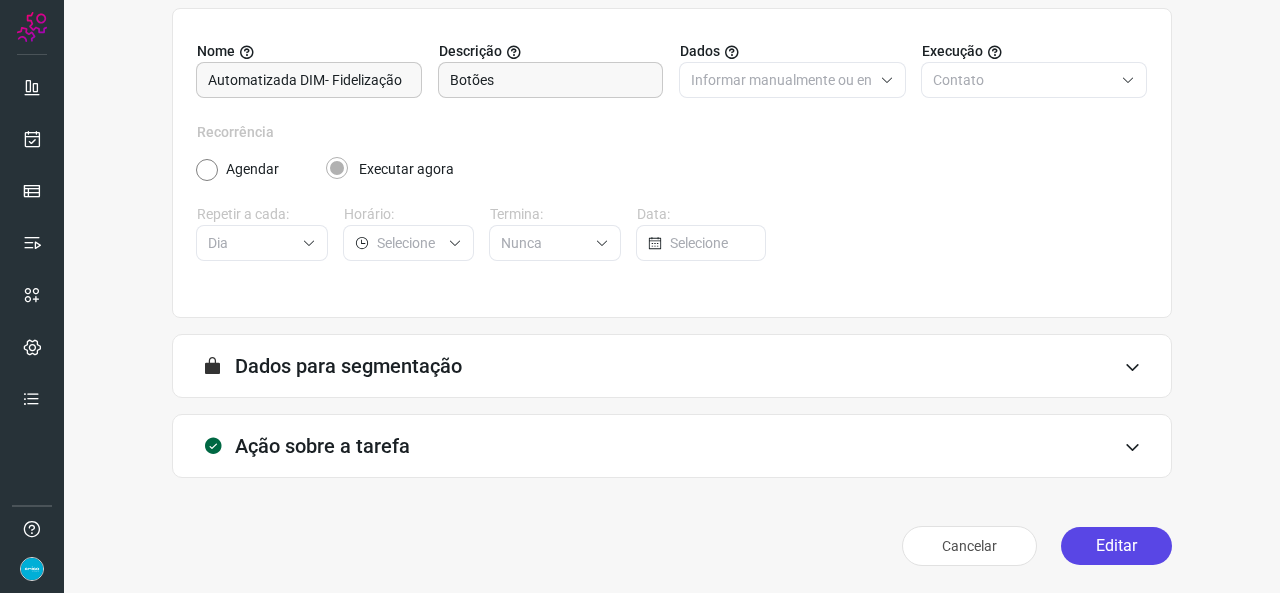 click on "Editar" at bounding box center (1116, 546) 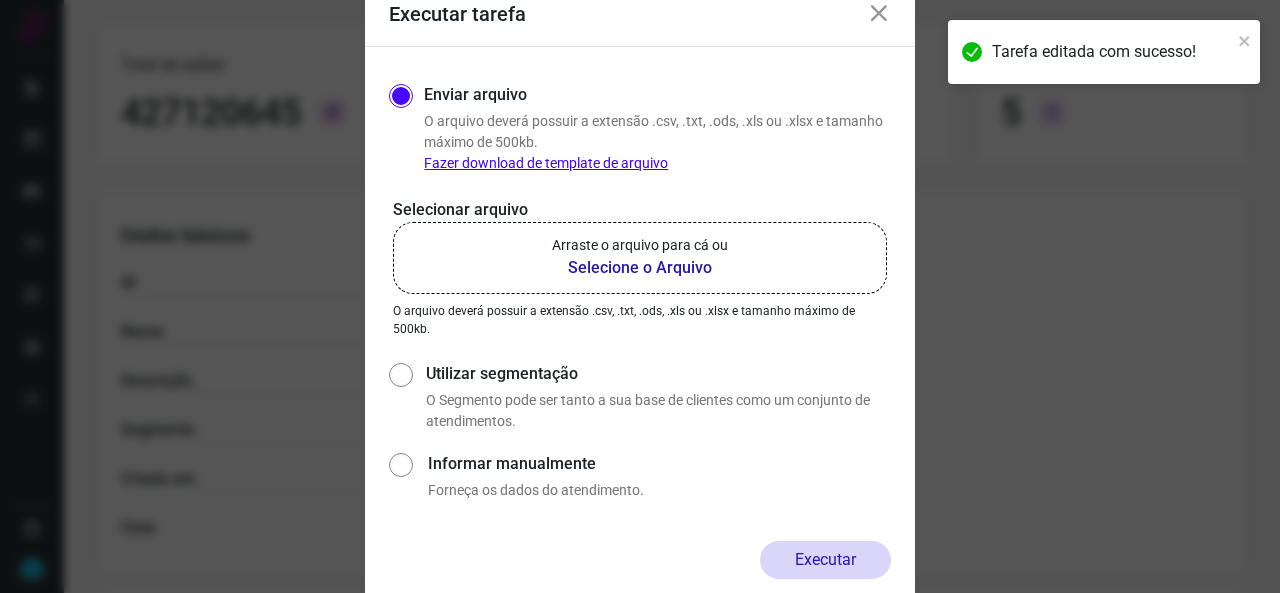 click on "Selecione o Arquivo" at bounding box center [640, 268] 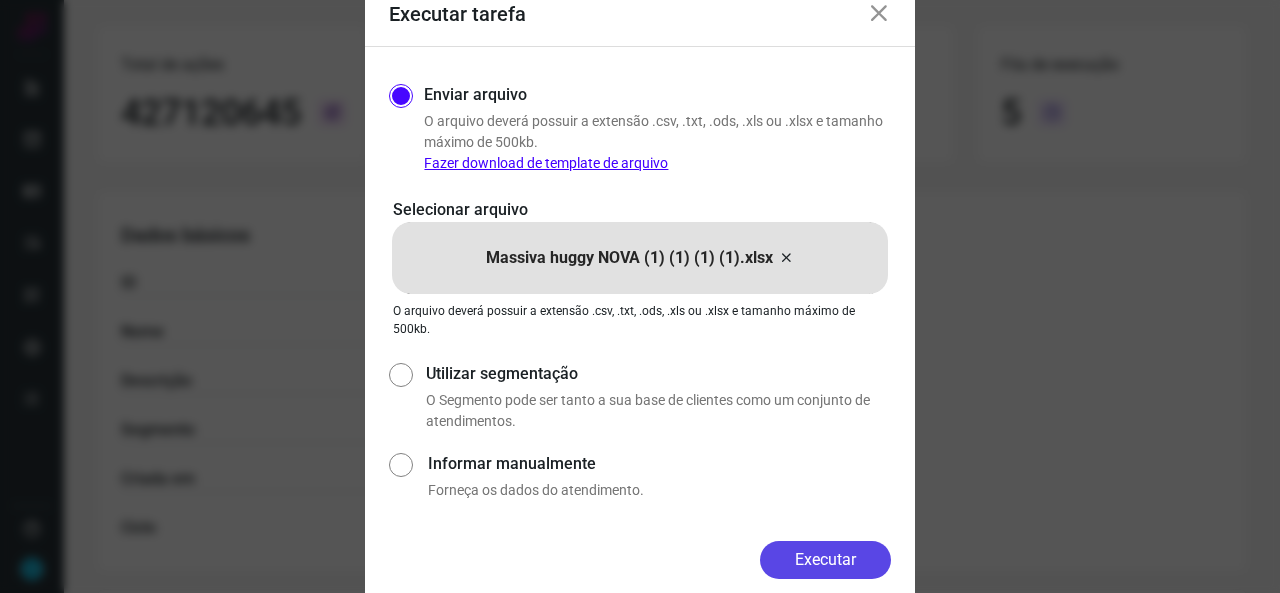 click on "Executar" at bounding box center (825, 560) 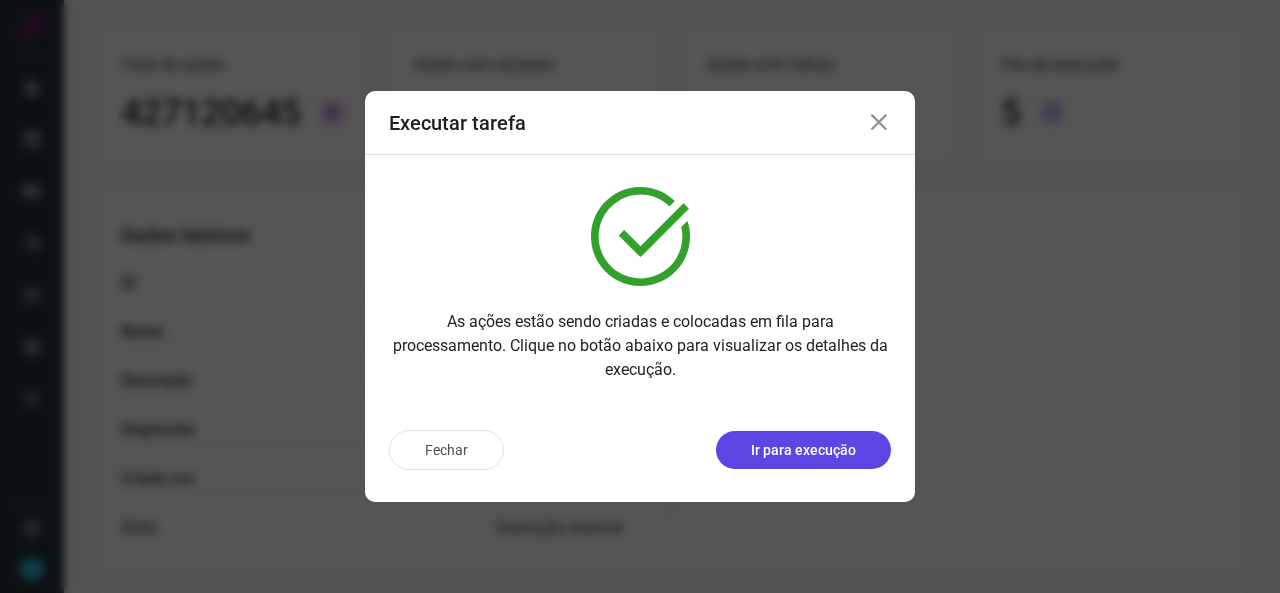 click on "Ir para execução" at bounding box center [803, 450] 